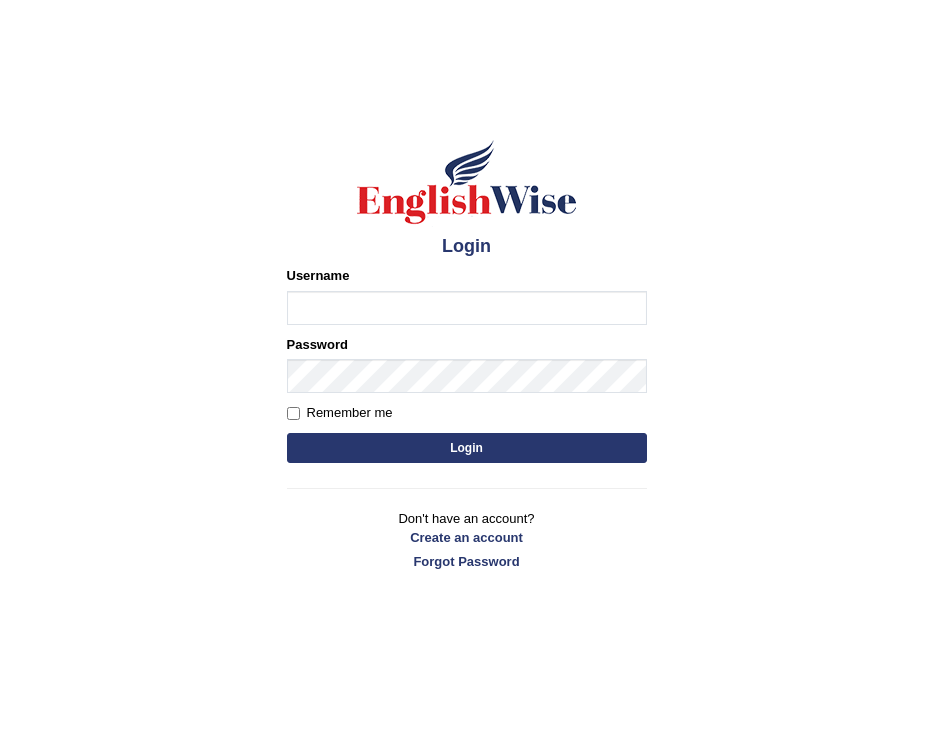 scroll, scrollTop: 0, scrollLeft: 0, axis: both 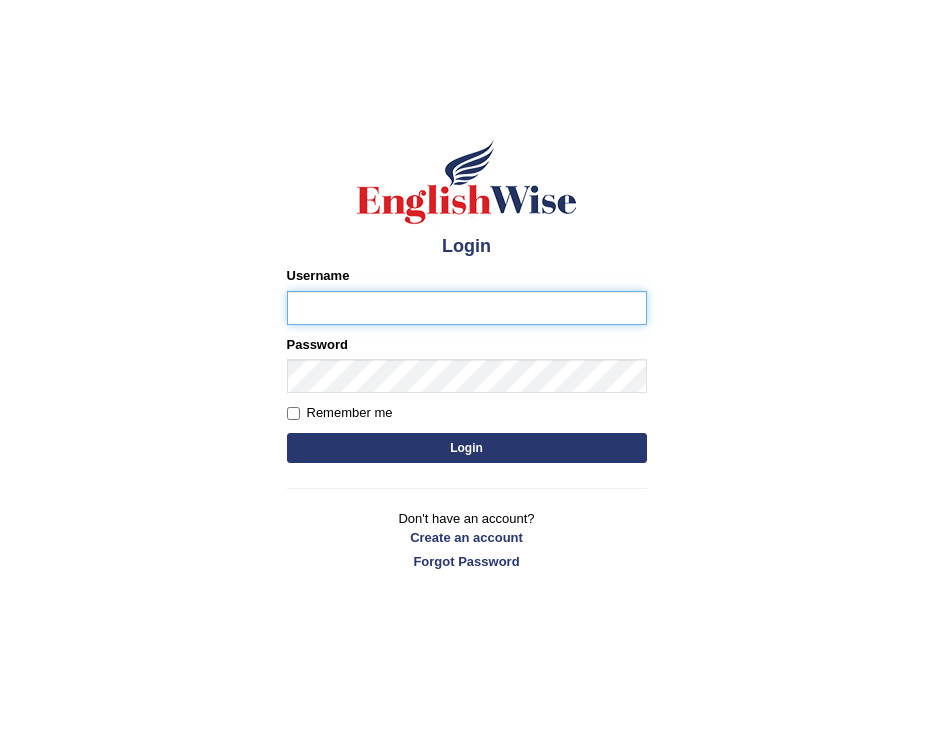 type on "pelinbaki" 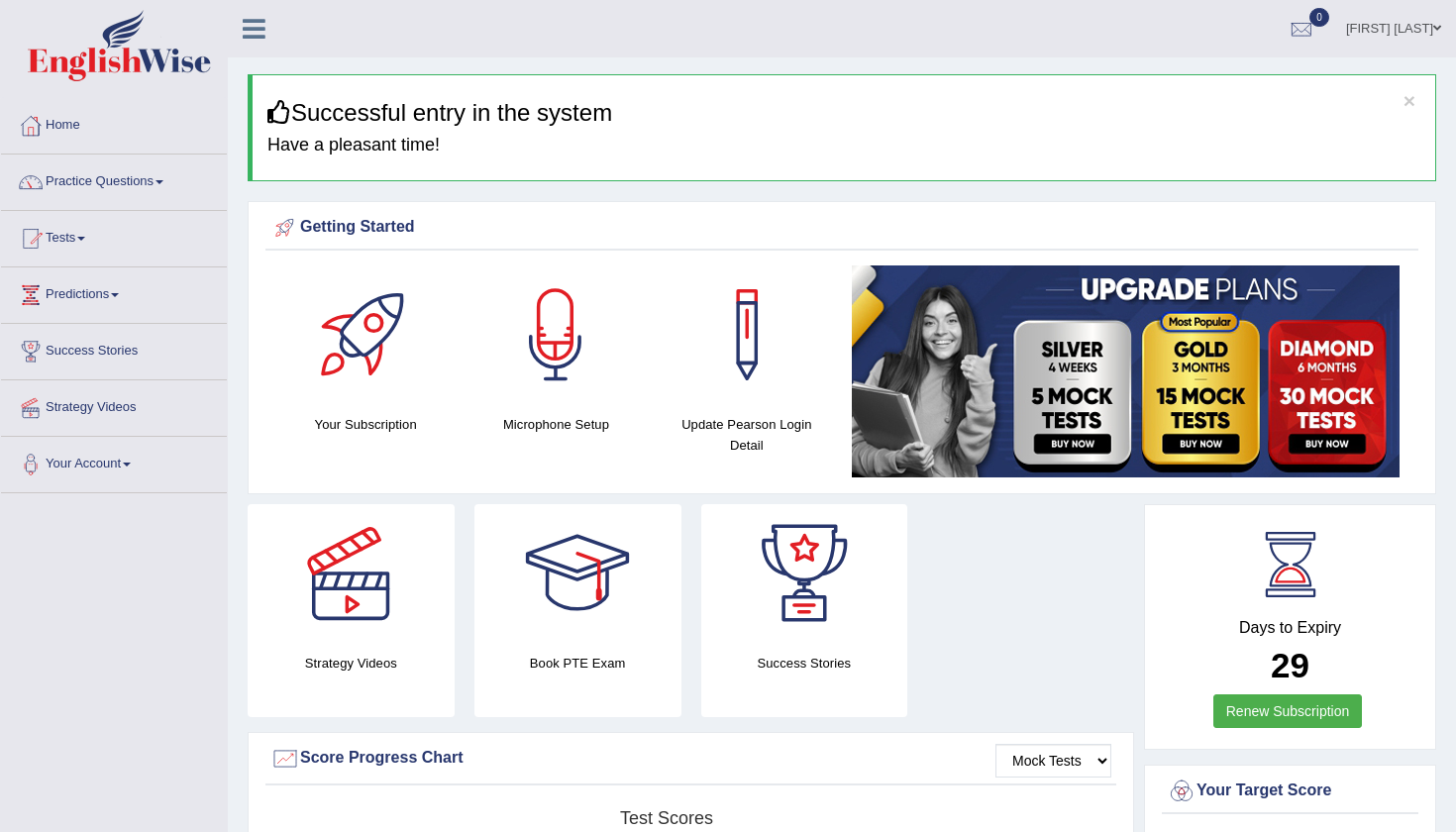 scroll, scrollTop: 0, scrollLeft: 0, axis: both 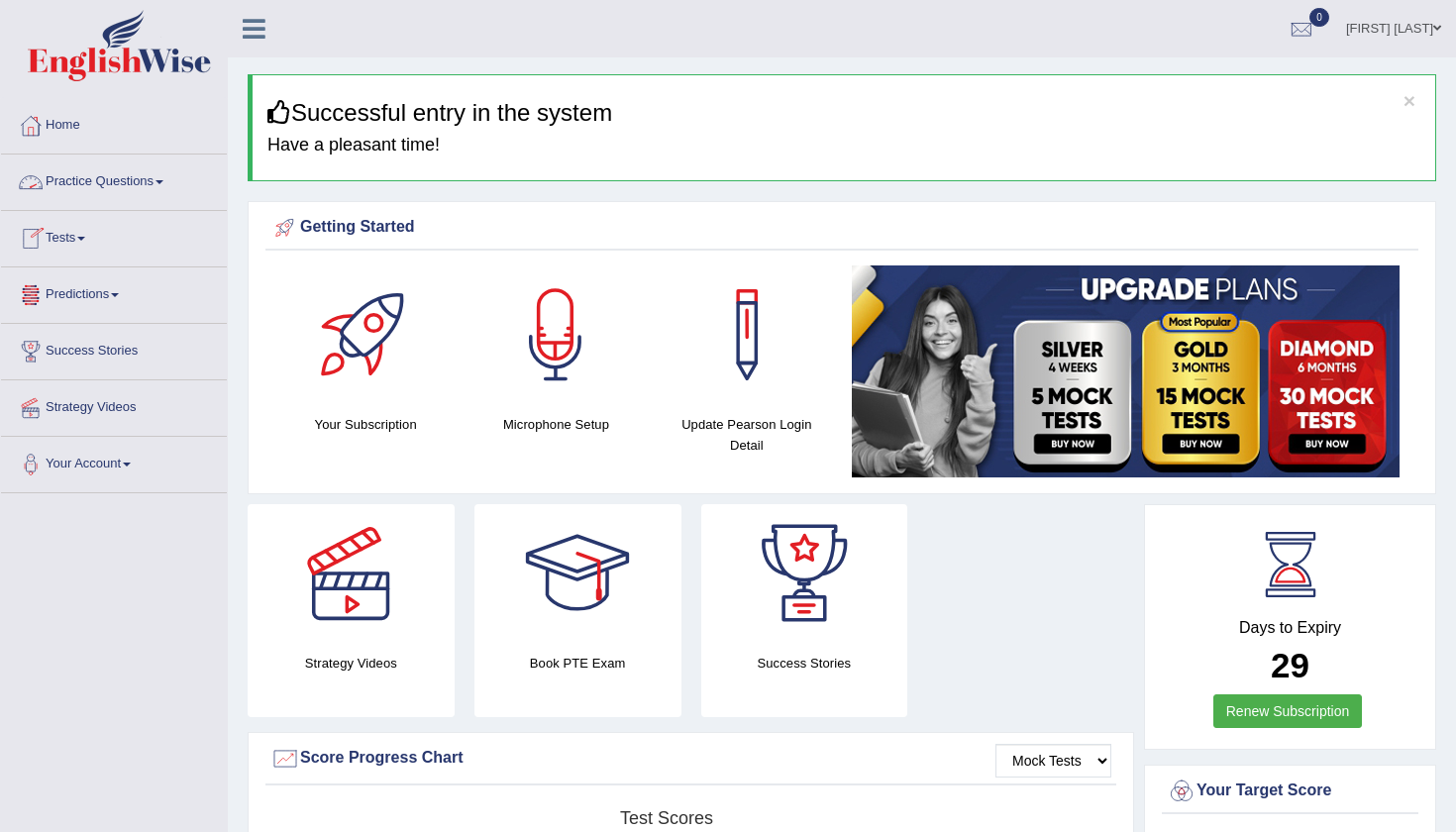 click on "Practice Questions" at bounding box center [114, 179] 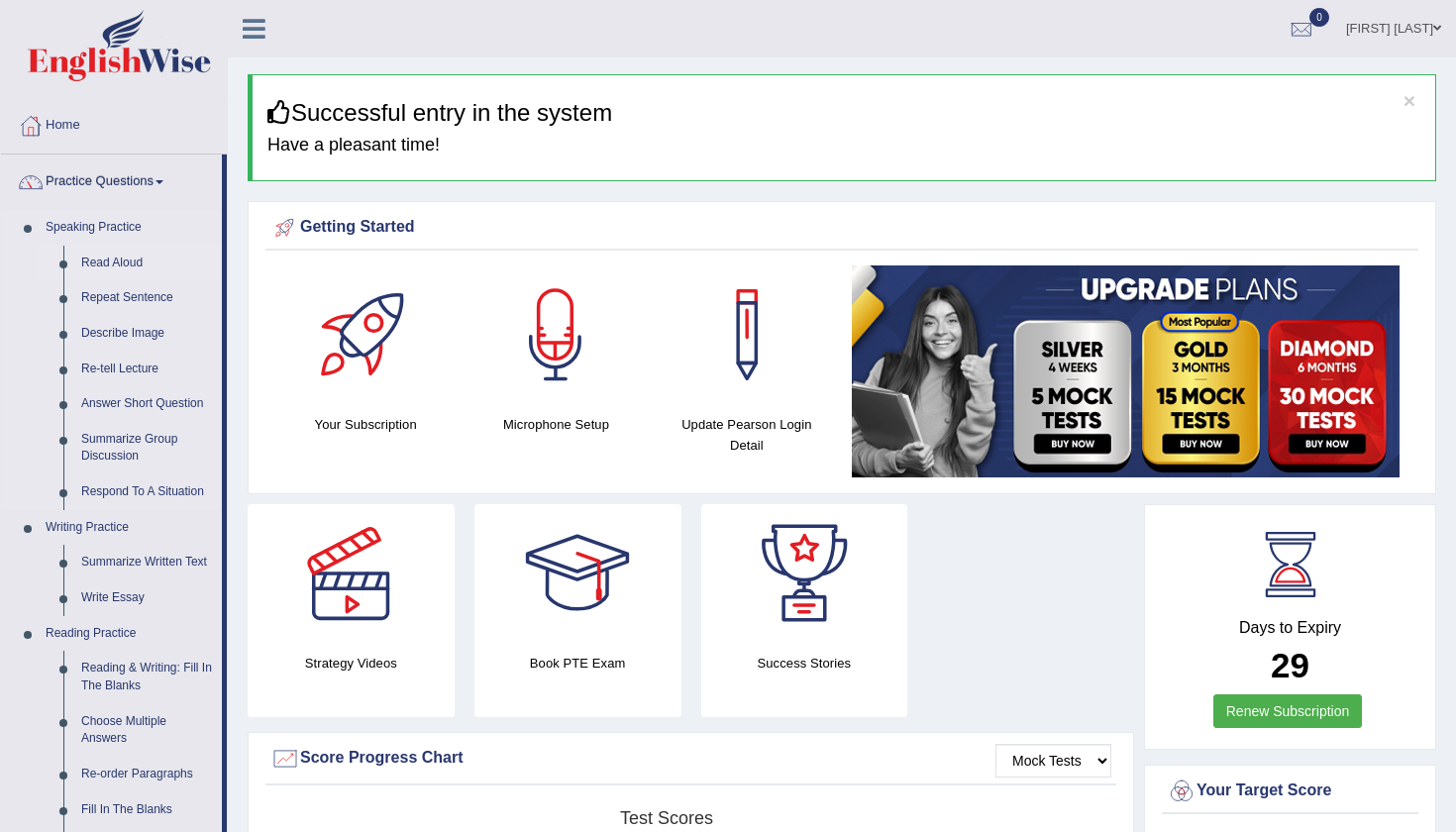 click on "Read Aloud" at bounding box center (147, 263) 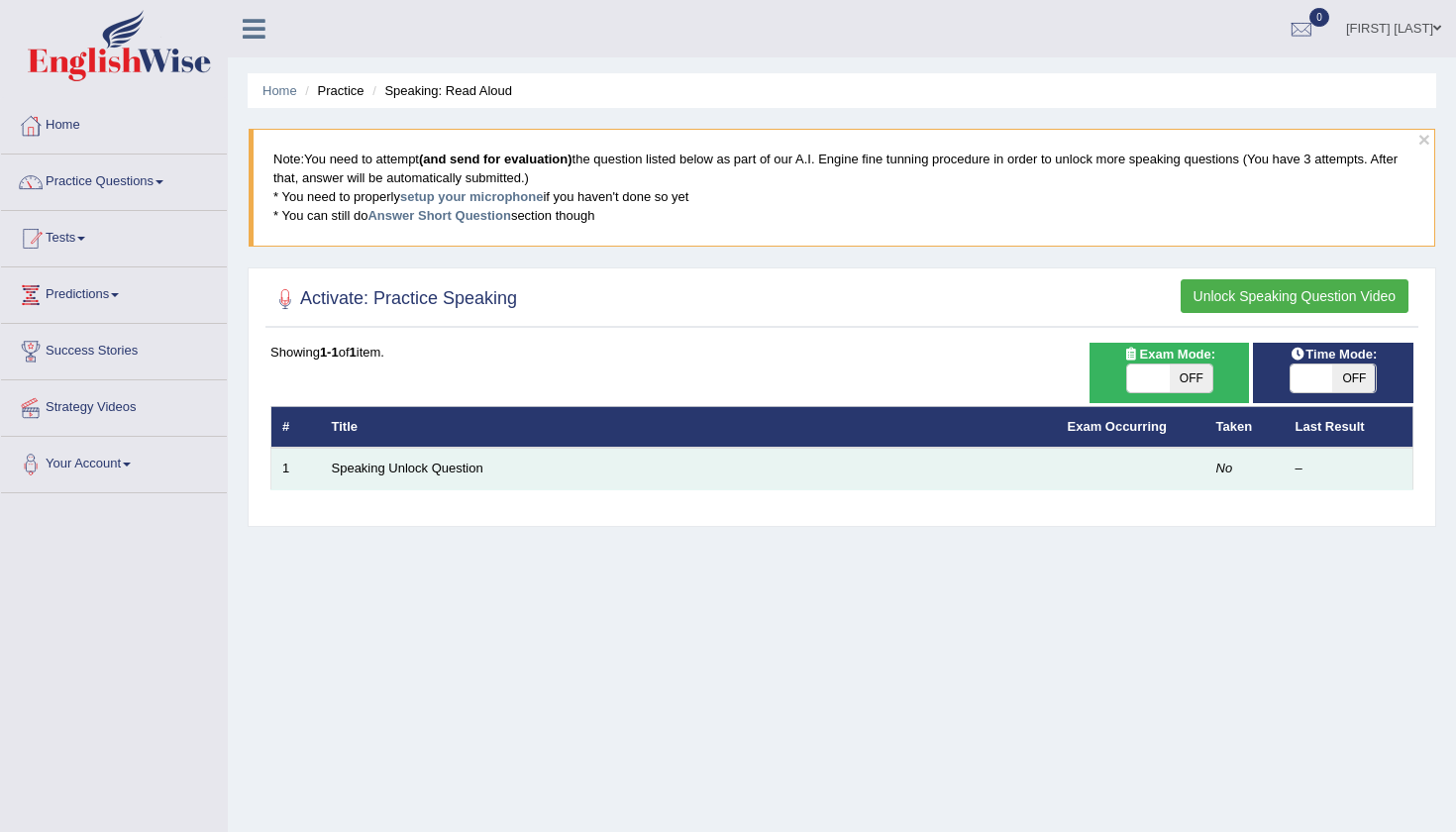 scroll, scrollTop: 0, scrollLeft: 0, axis: both 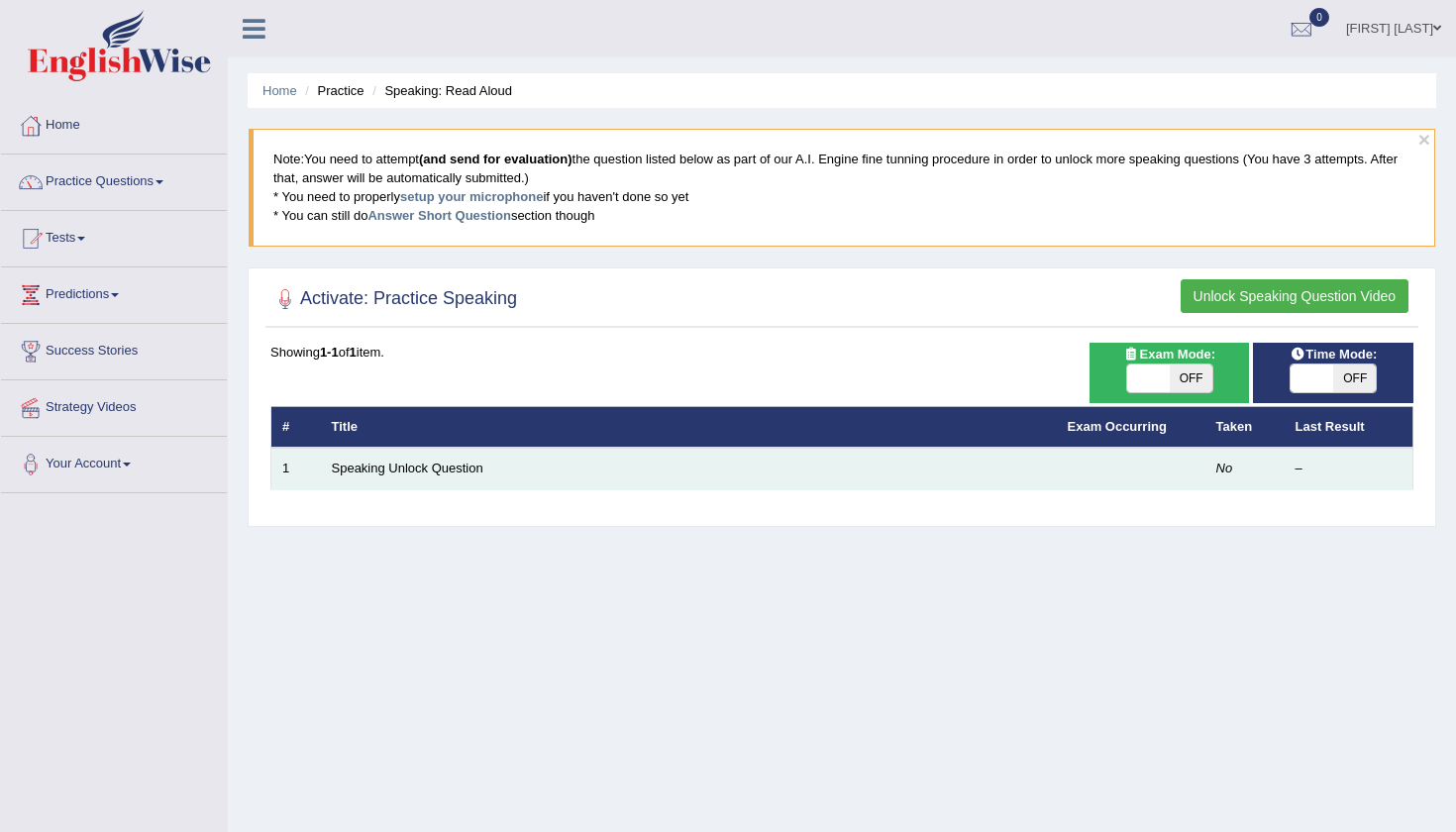 click at bounding box center (1131, 468) 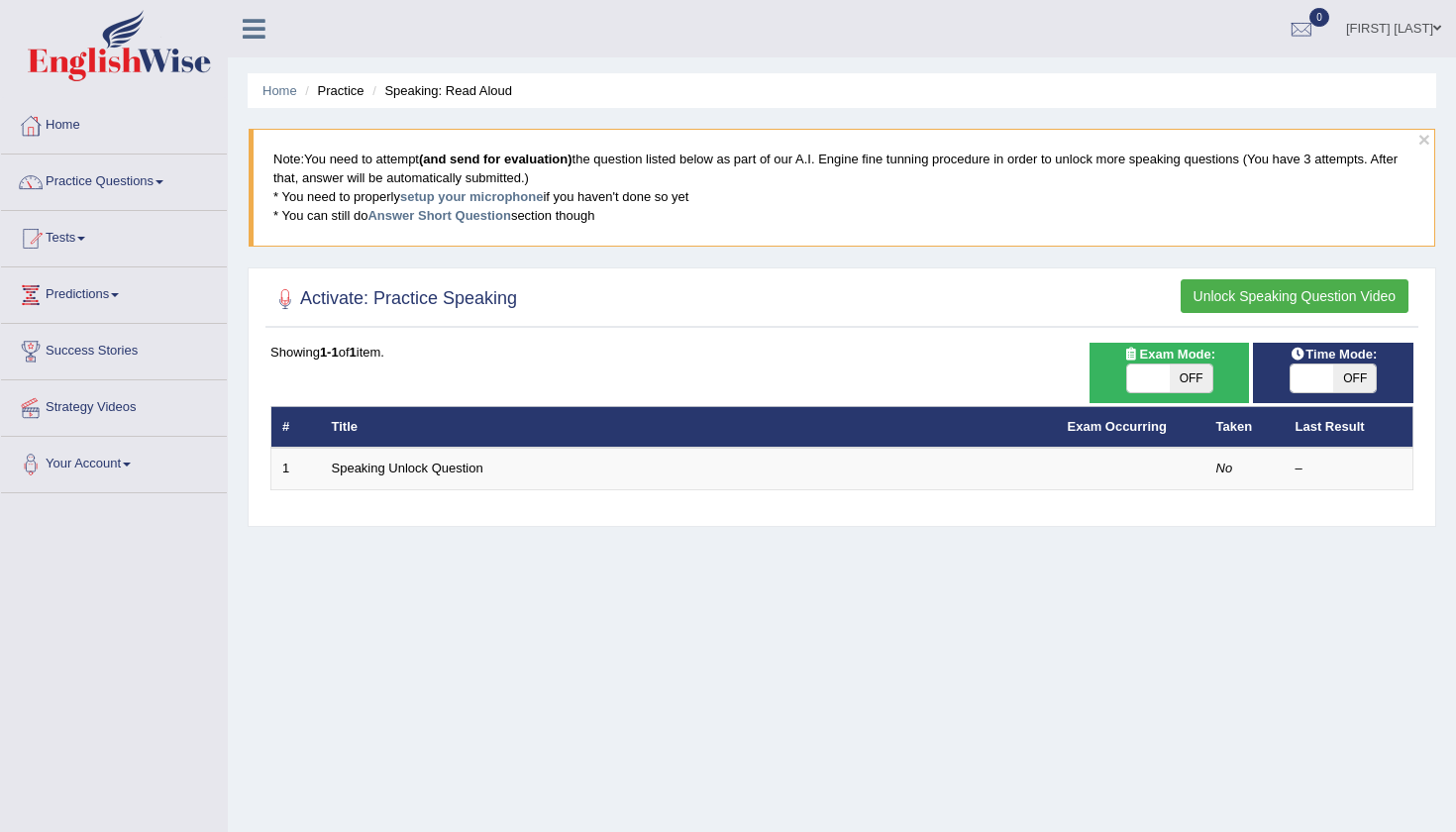click on "Unlock Speaking Question Video" at bounding box center (1295, 296) 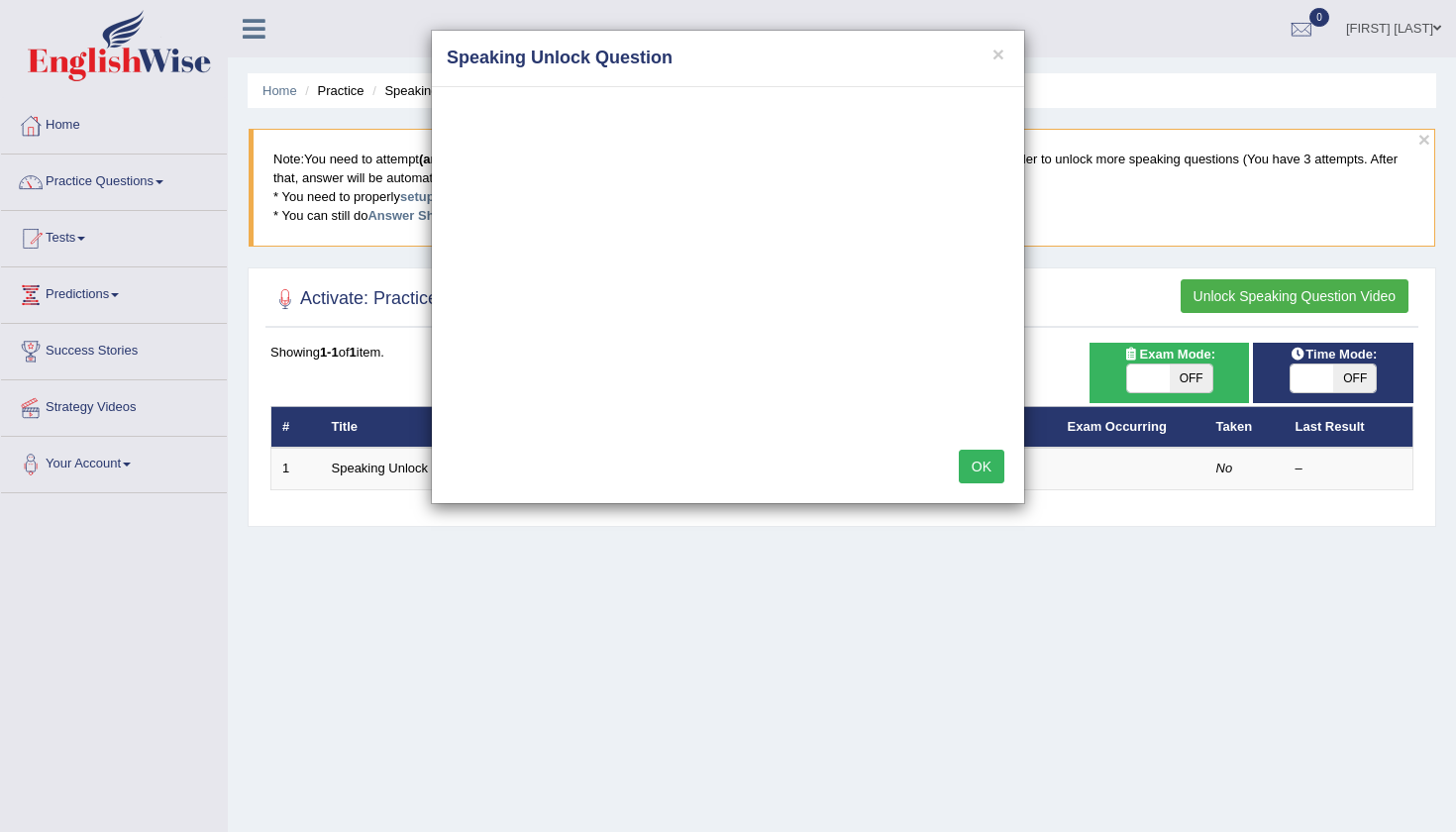 click on "× Speaking Unlock Question OK" at bounding box center [728, 416] 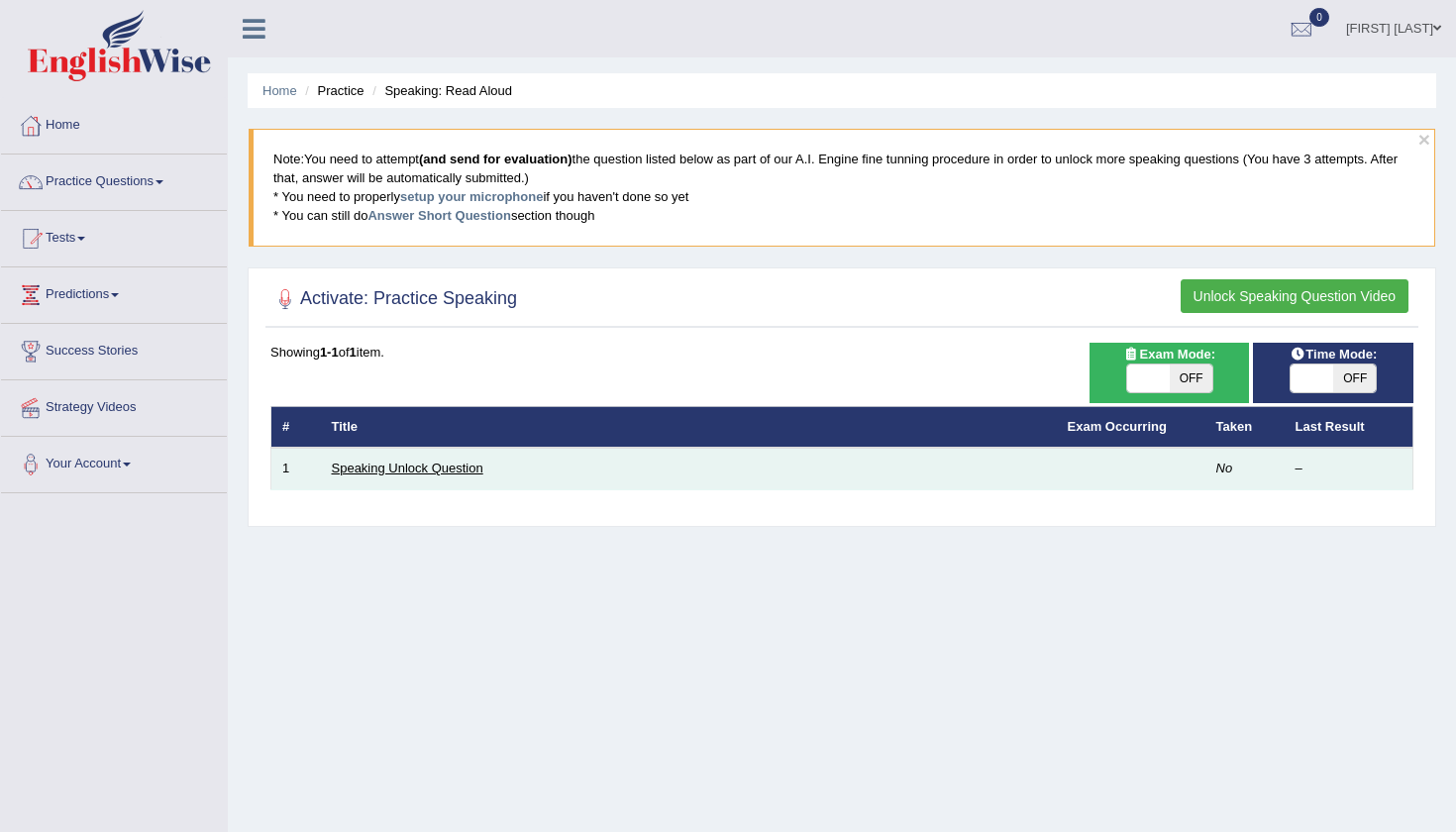 click on "Speaking Unlock Question" at bounding box center (407, 468) 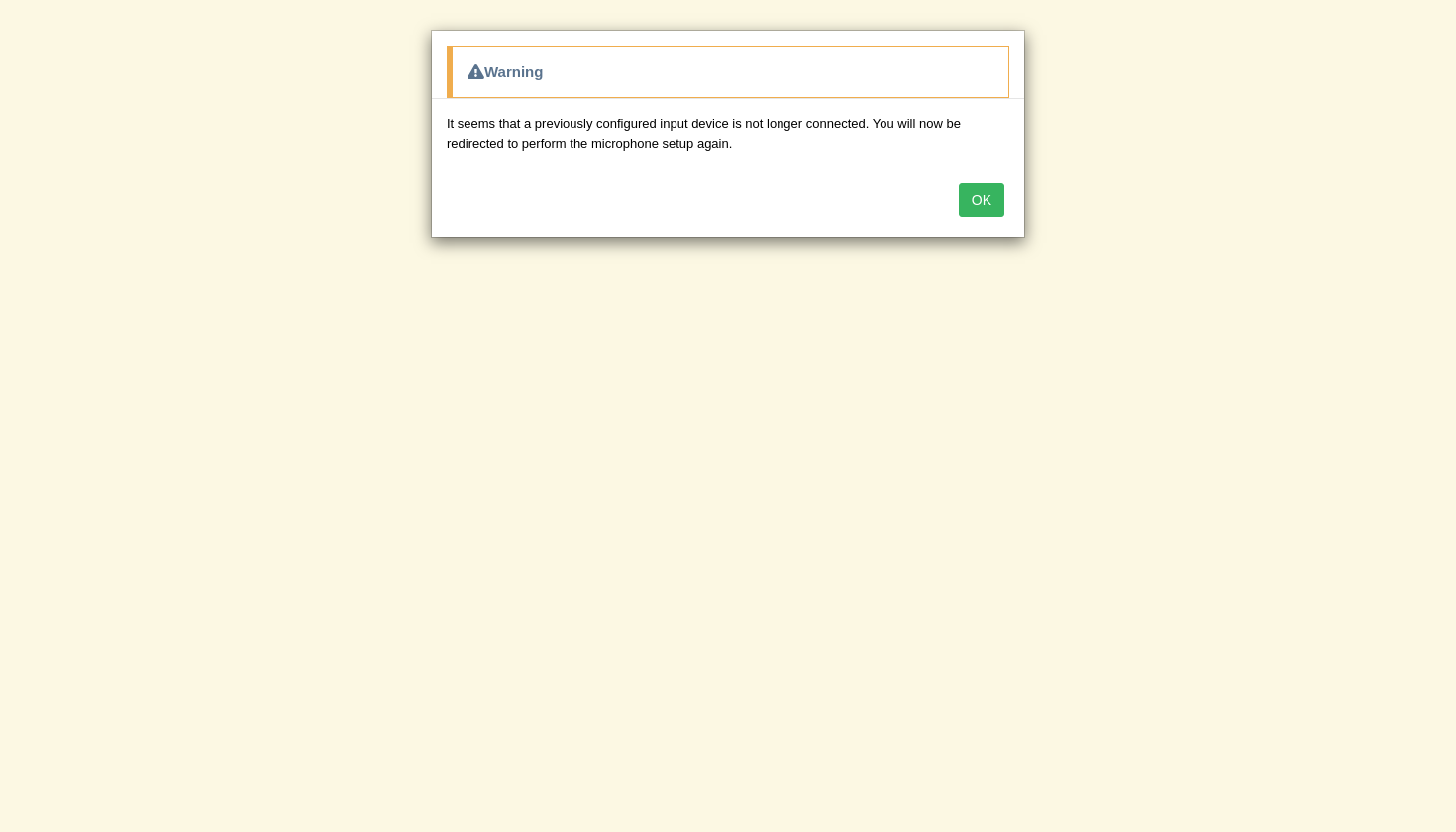 scroll, scrollTop: 0, scrollLeft: 0, axis: both 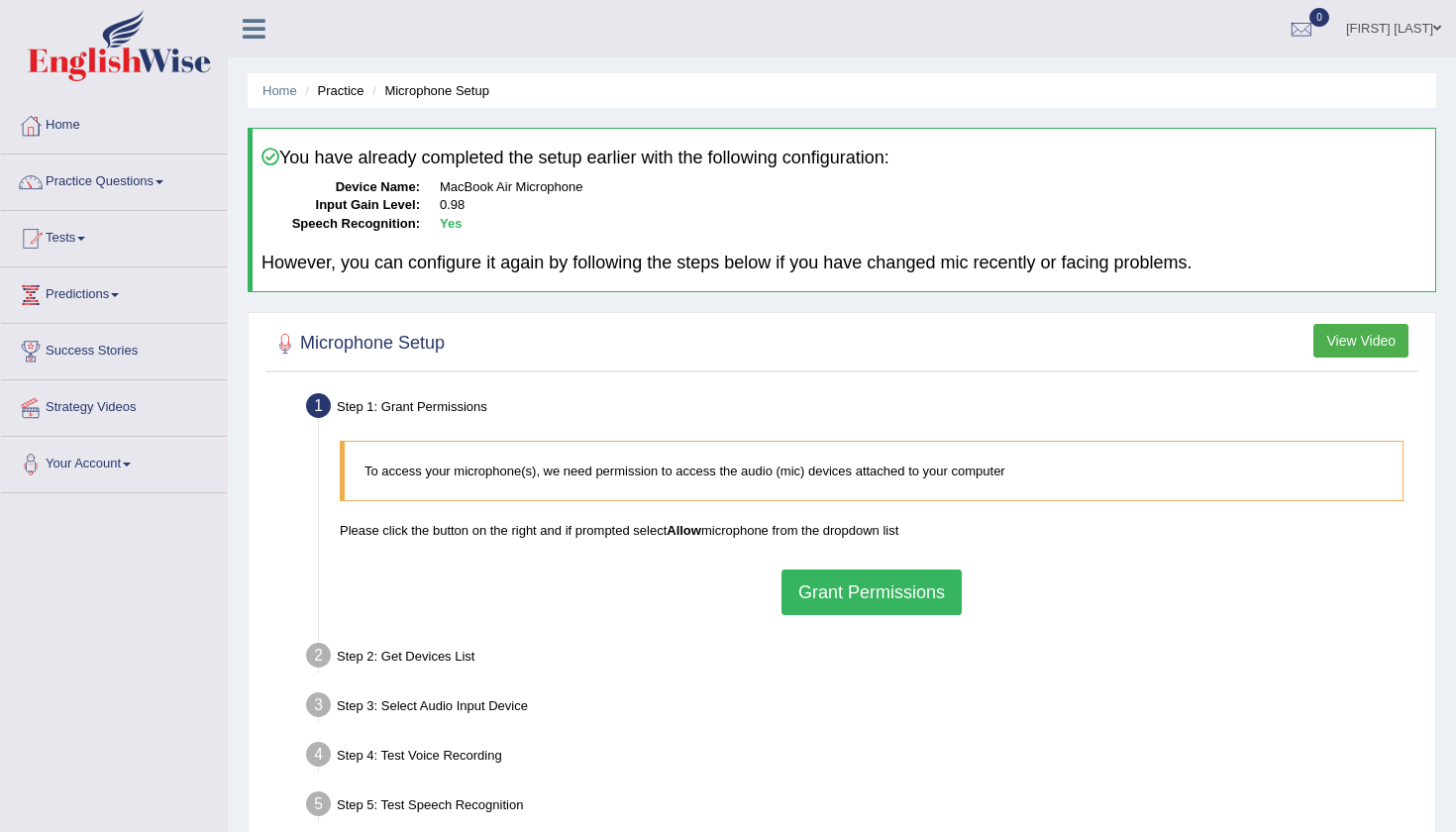 click on "Grant Permissions" at bounding box center [872, 592] 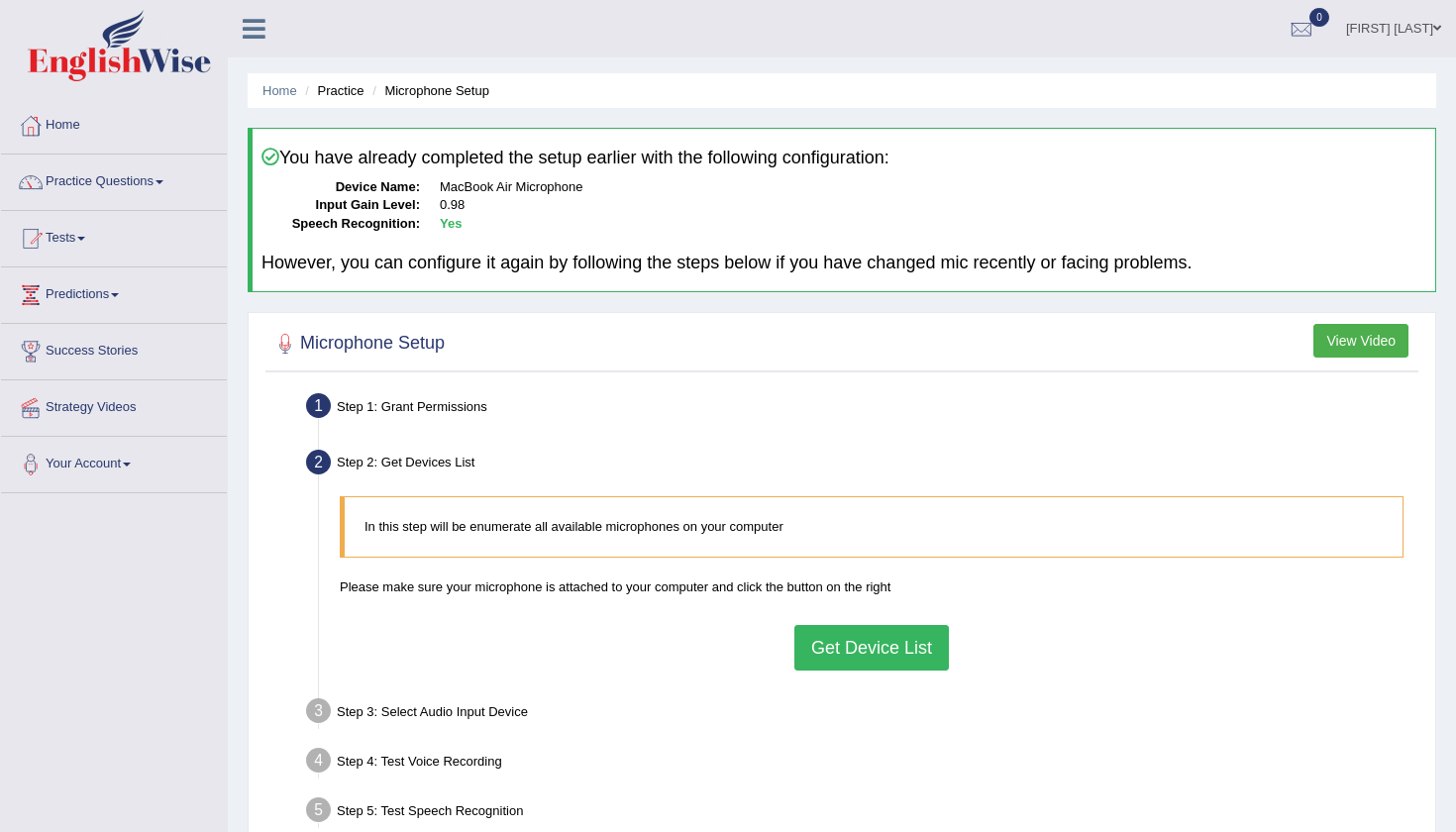 click on "Get Device List" at bounding box center (872, 648) 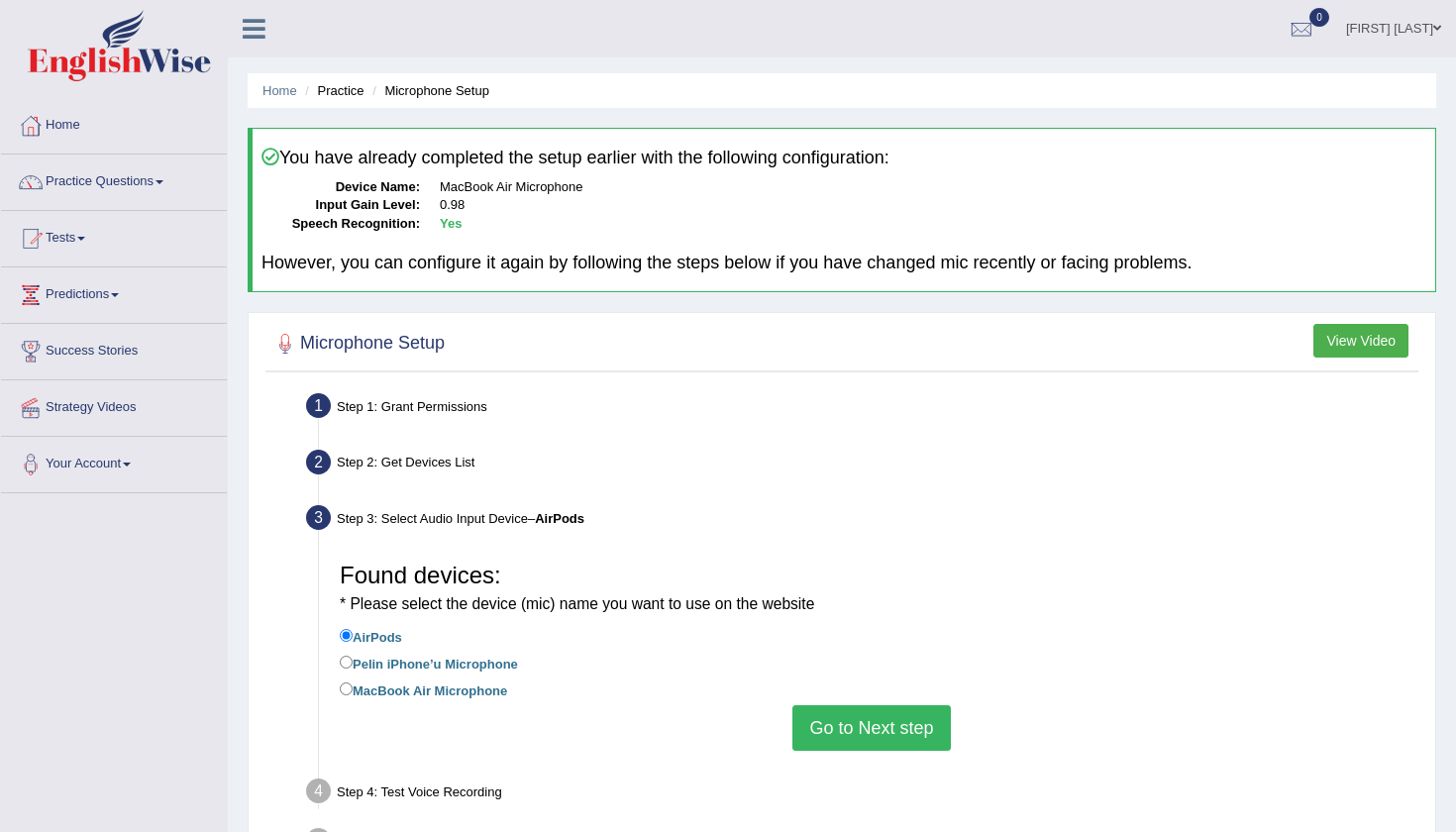 click on "MacBook Air Microphone" at bounding box center [423, 689] 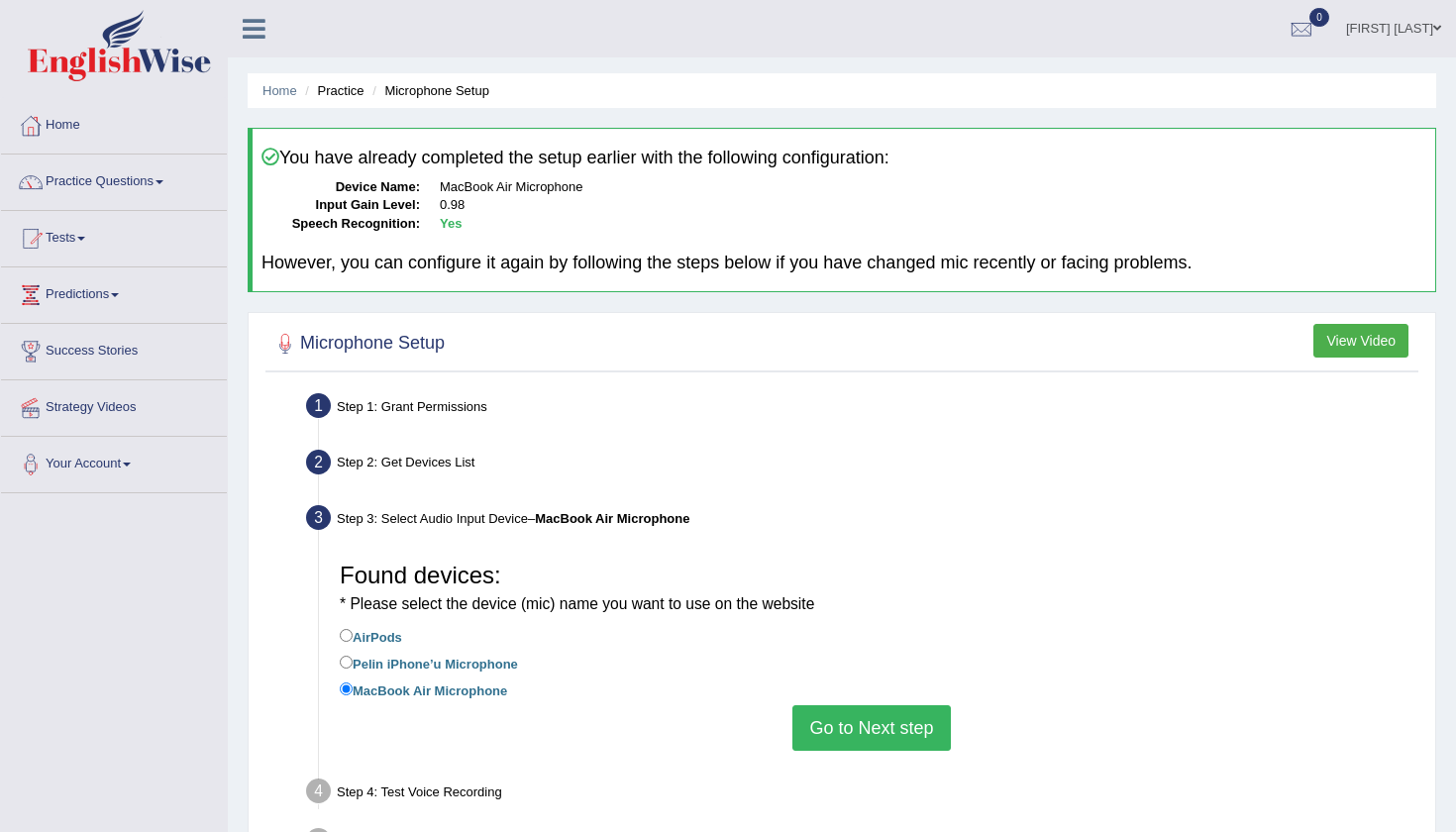 click on "Go to Next step" at bounding box center (871, 728) 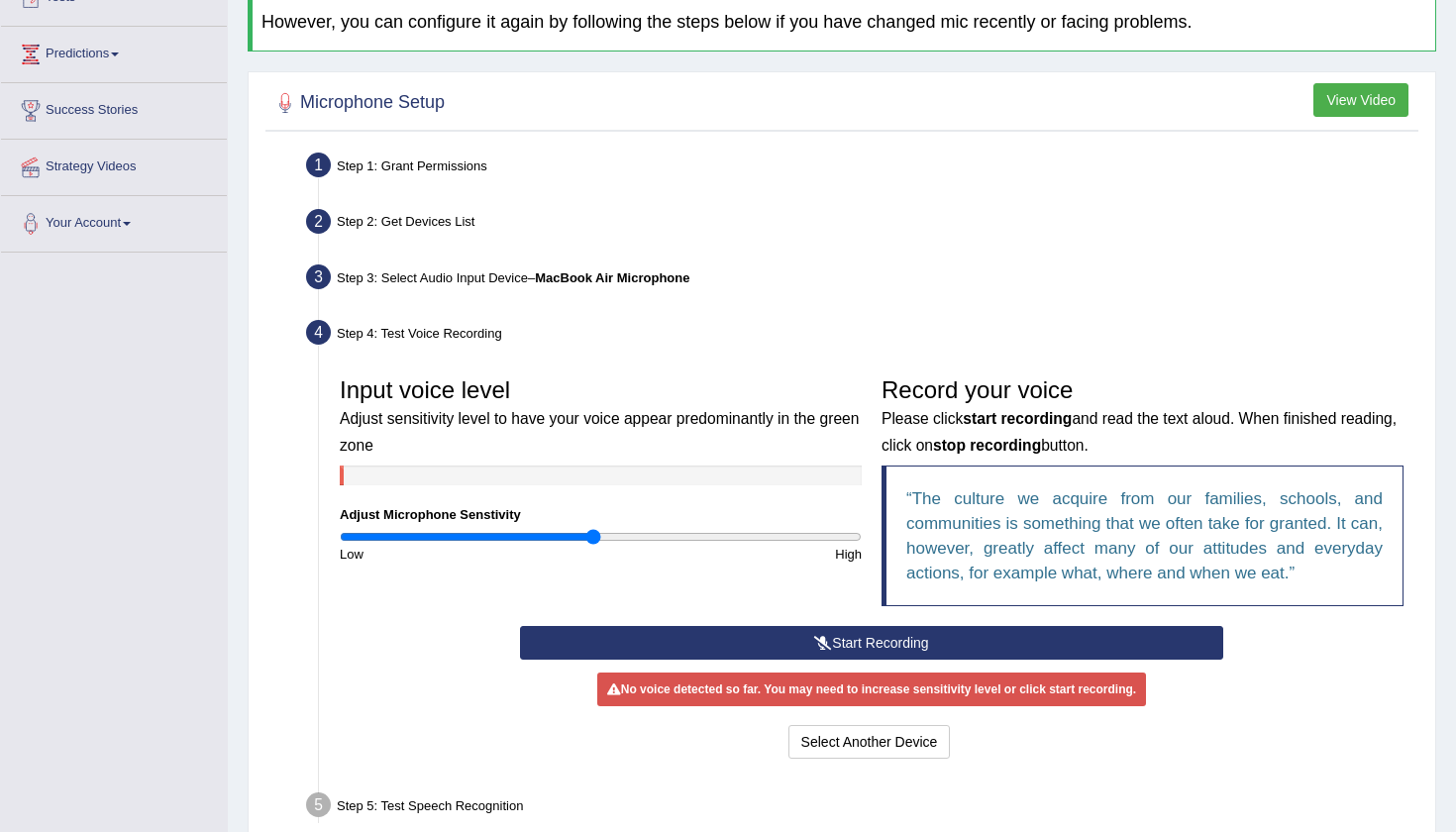 scroll, scrollTop: 245, scrollLeft: 0, axis: vertical 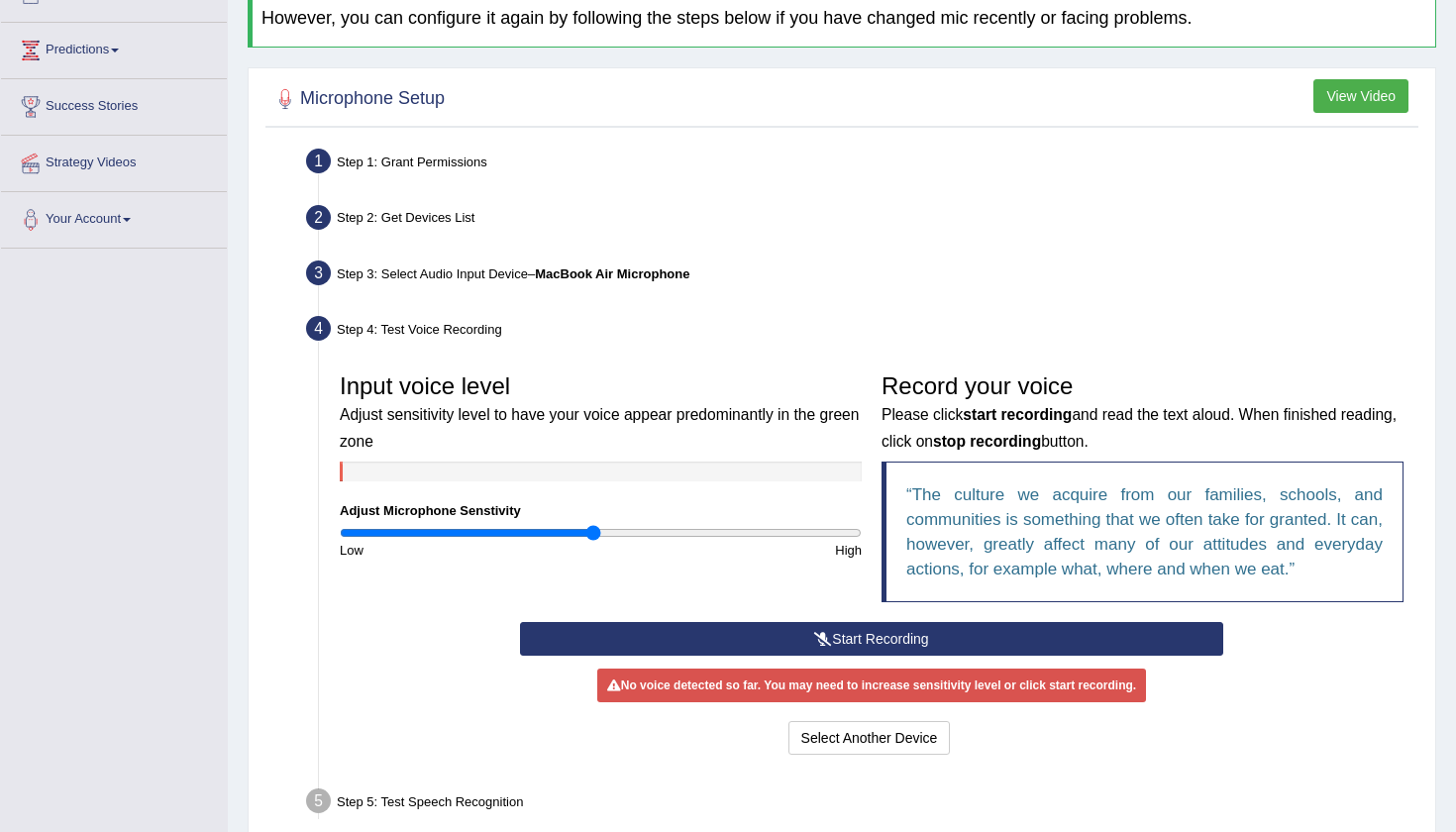 click on "Start Recording" at bounding box center [871, 639] 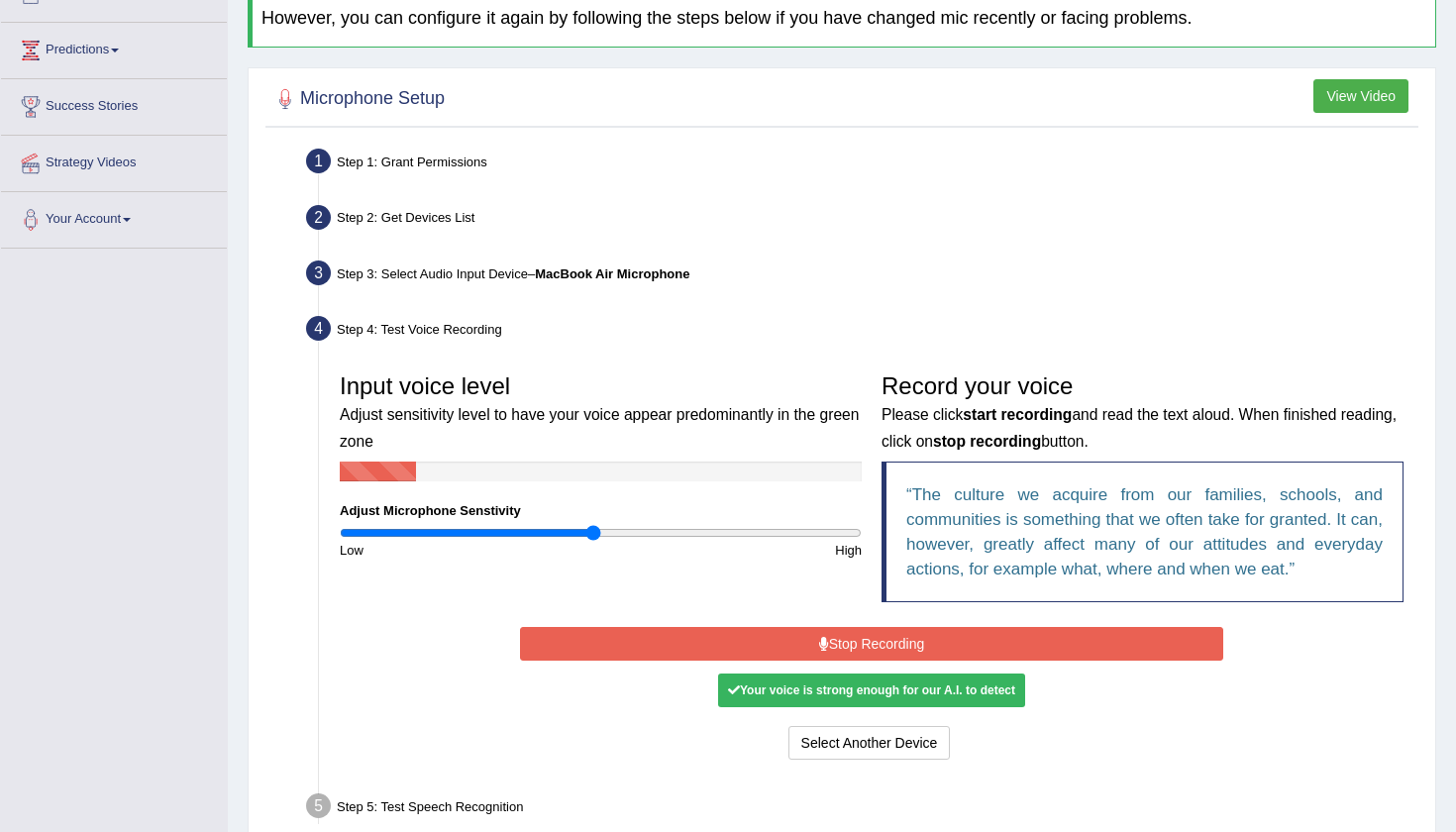 click on "Stop Recording" at bounding box center (871, 644) 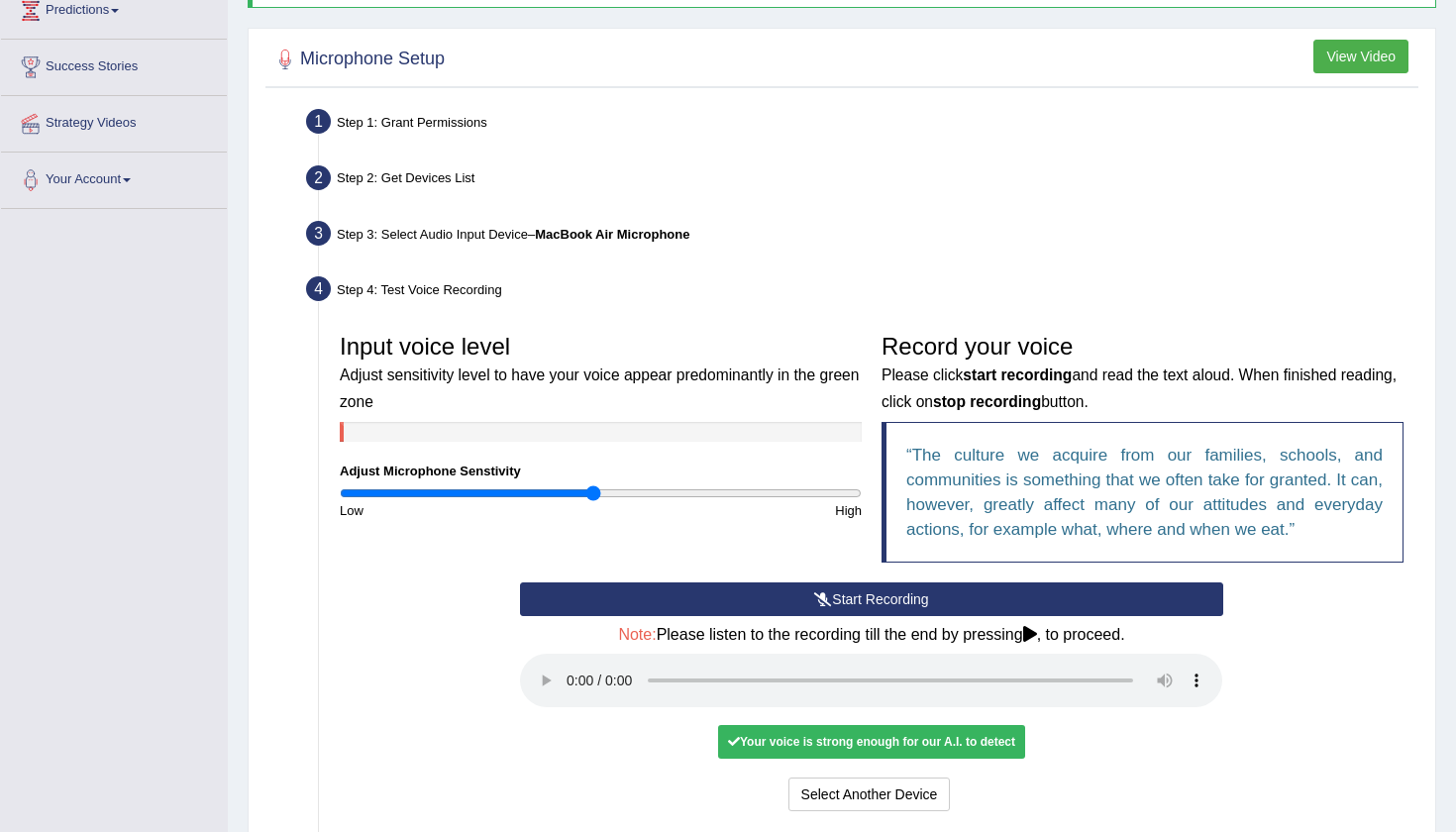 scroll, scrollTop: 298, scrollLeft: 0, axis: vertical 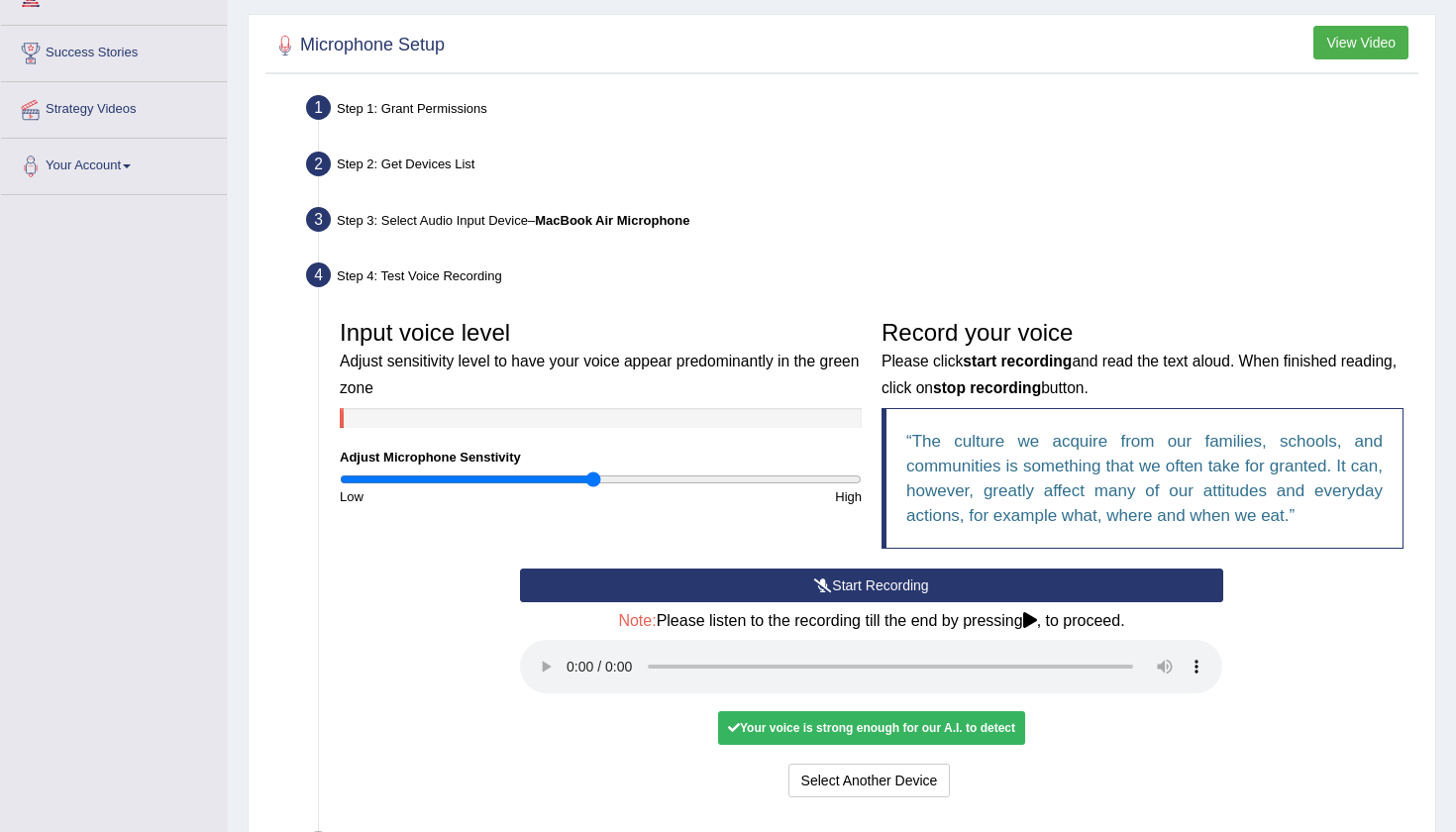 click at bounding box center [871, 667] 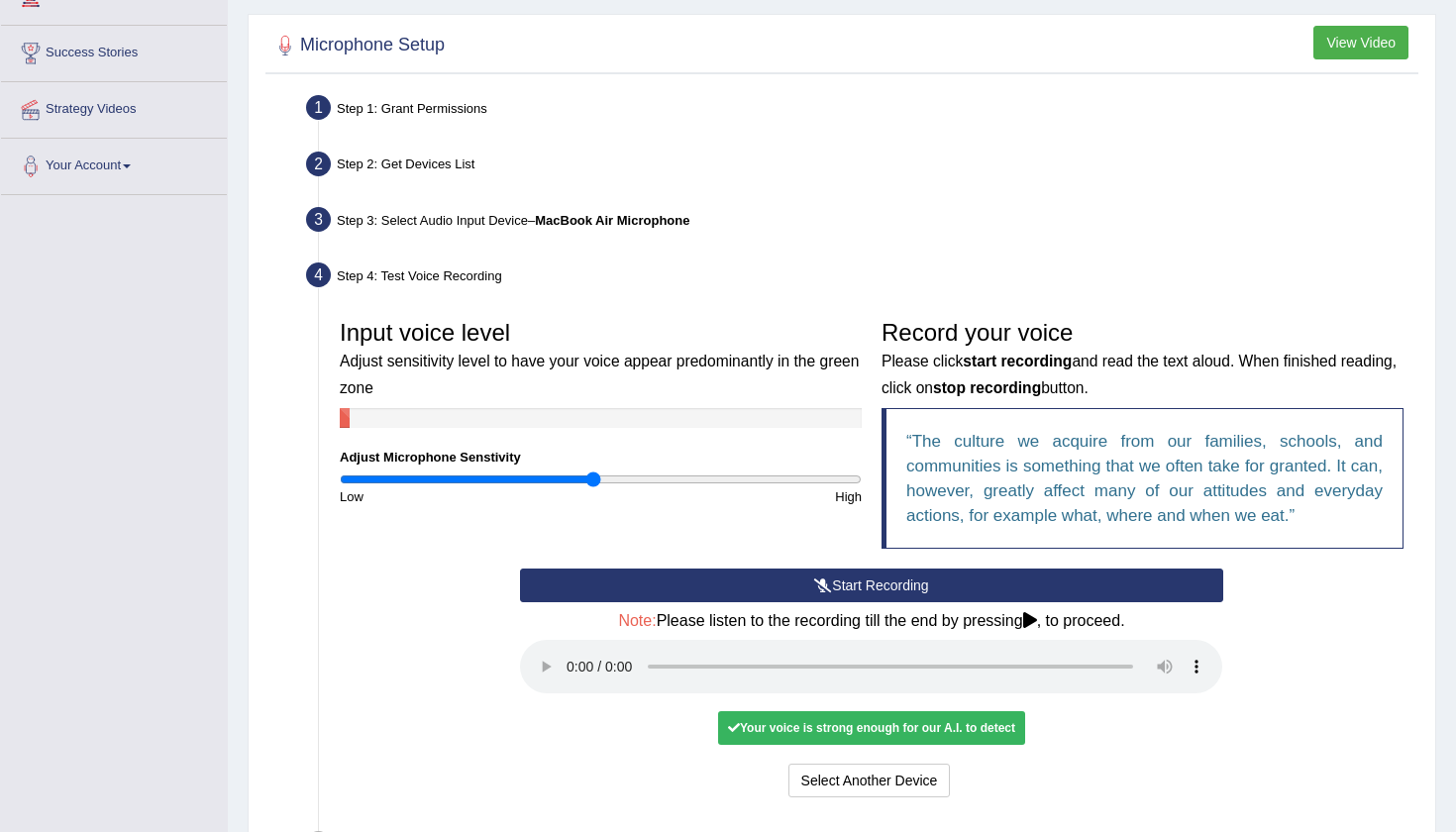 click at bounding box center (871, 667) 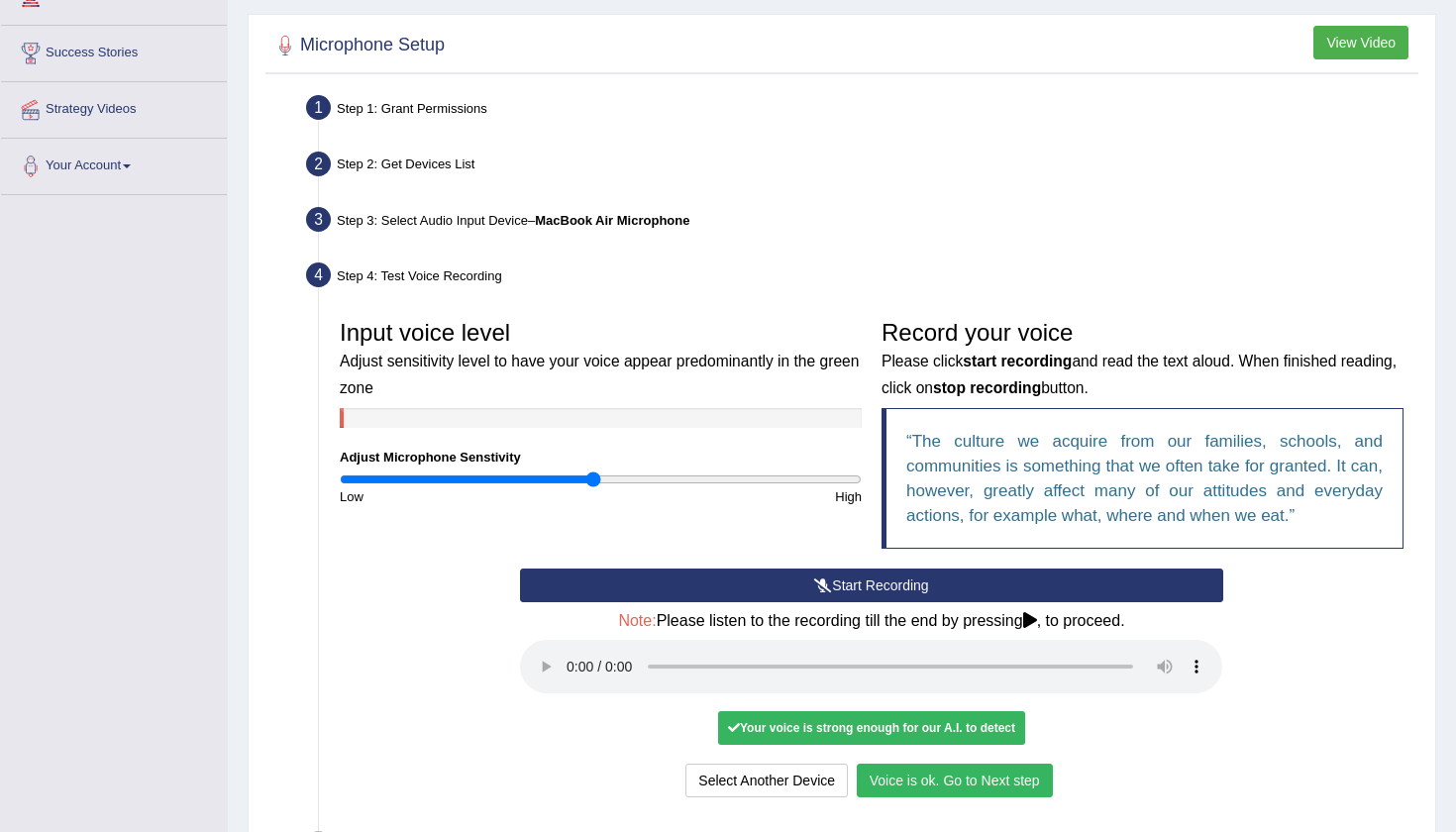 drag, startPoint x: 980, startPoint y: 756, endPoint x: 968, endPoint y: 757, distance: 12.0415946 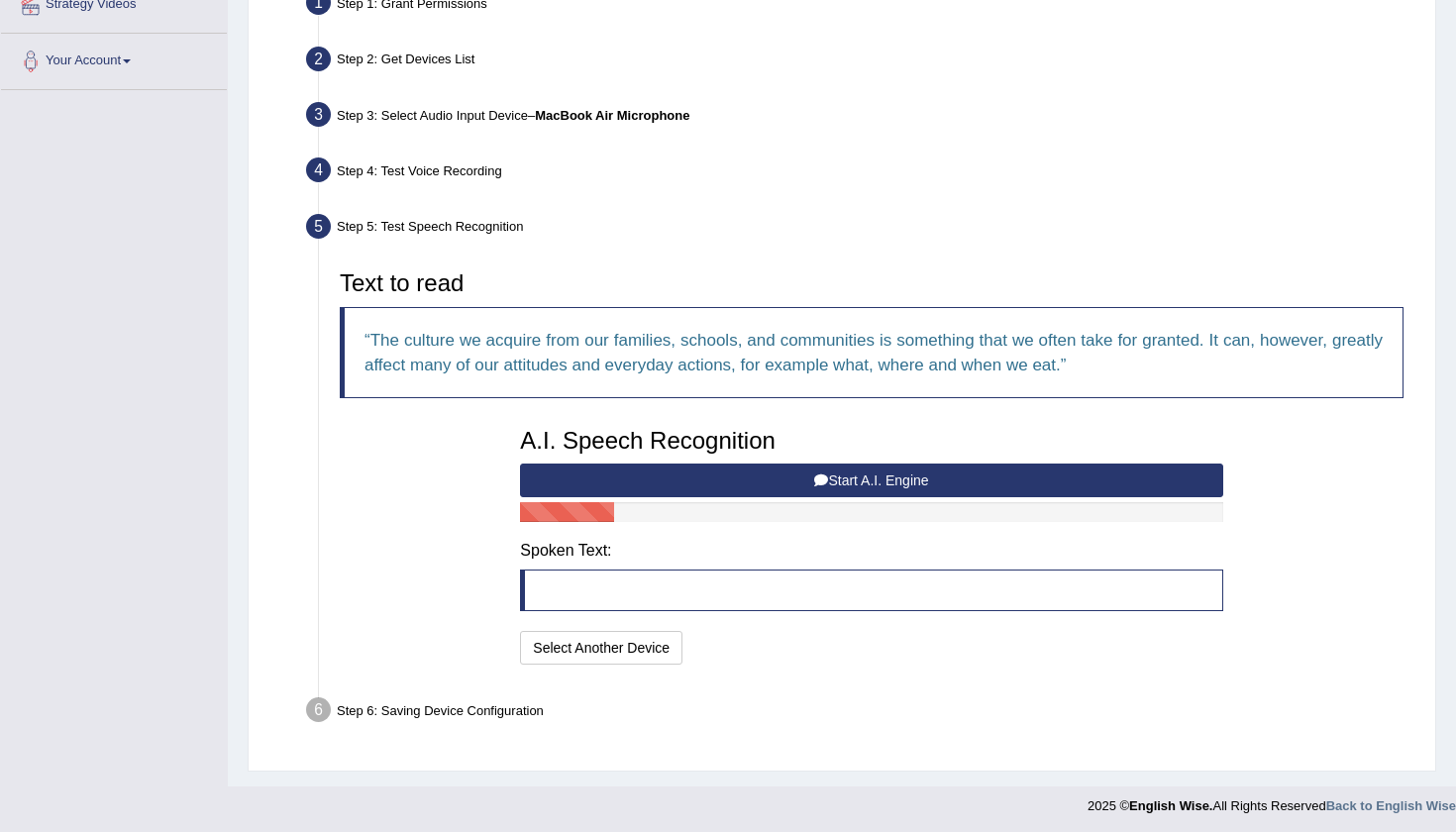 scroll, scrollTop: 402, scrollLeft: 0, axis: vertical 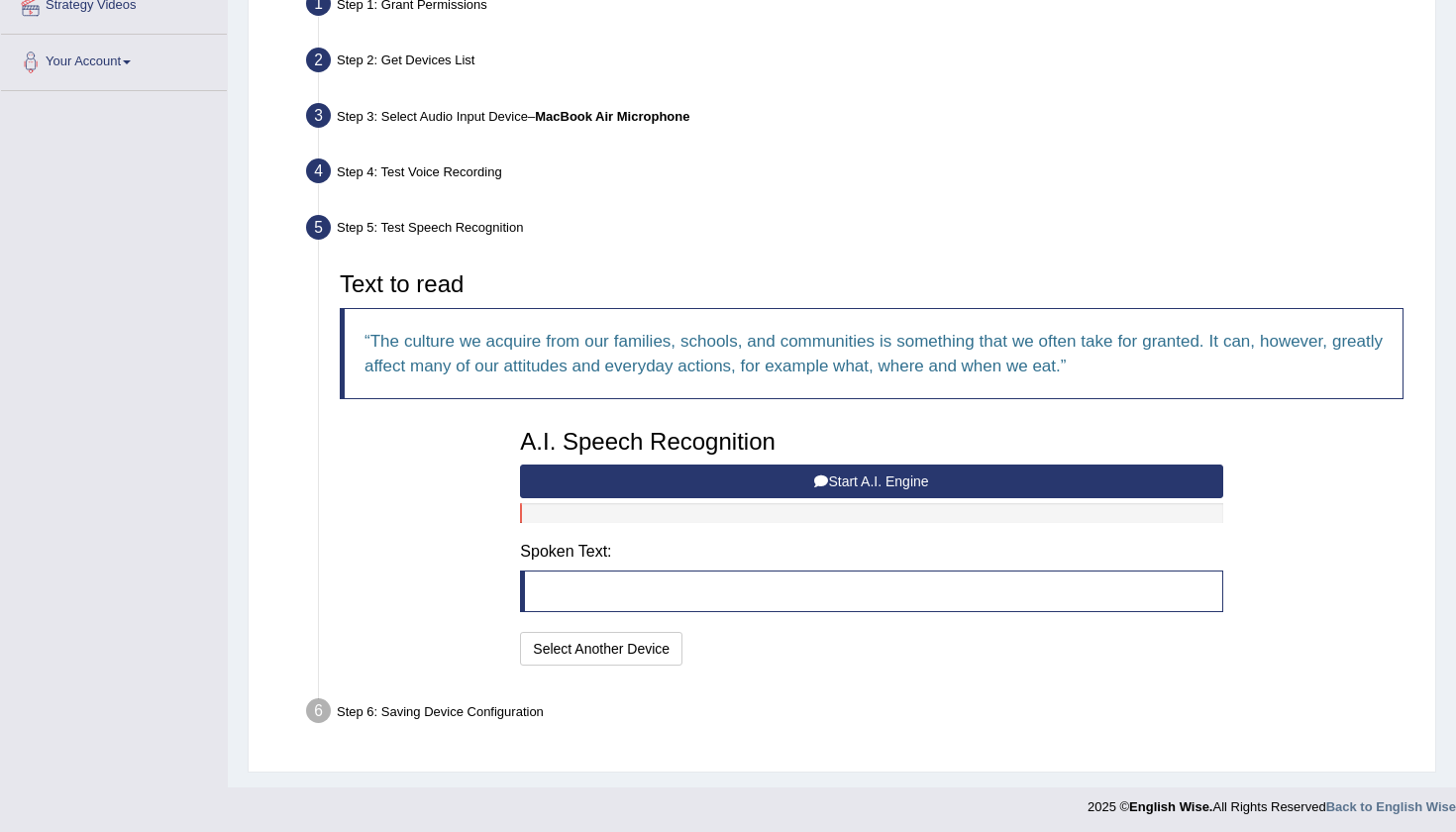 click on "Start A.I. Engine" at bounding box center [871, 481] 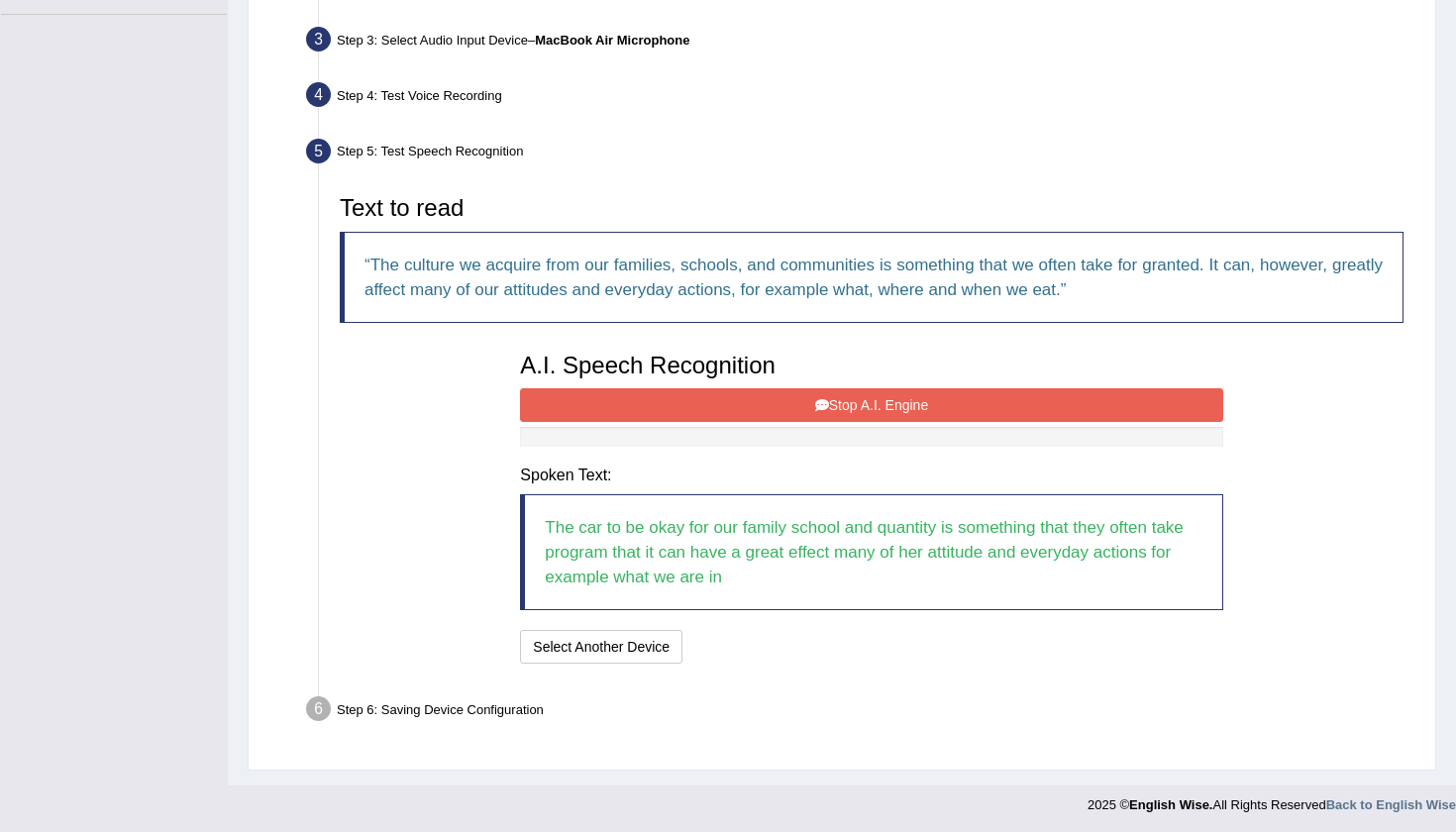 scroll, scrollTop: 476, scrollLeft: 0, axis: vertical 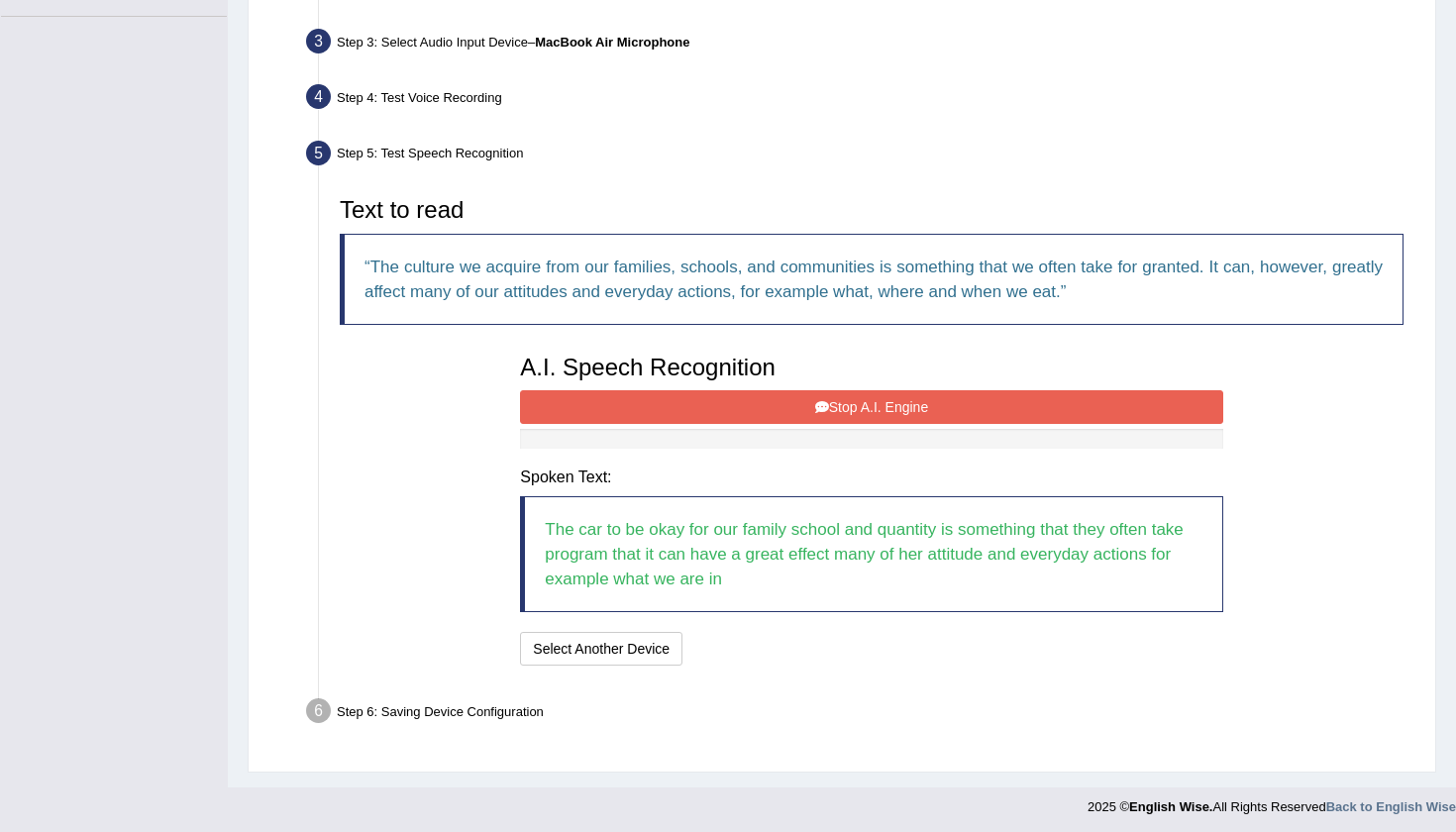 click on "Stop A.I. Engine" at bounding box center [871, 407] 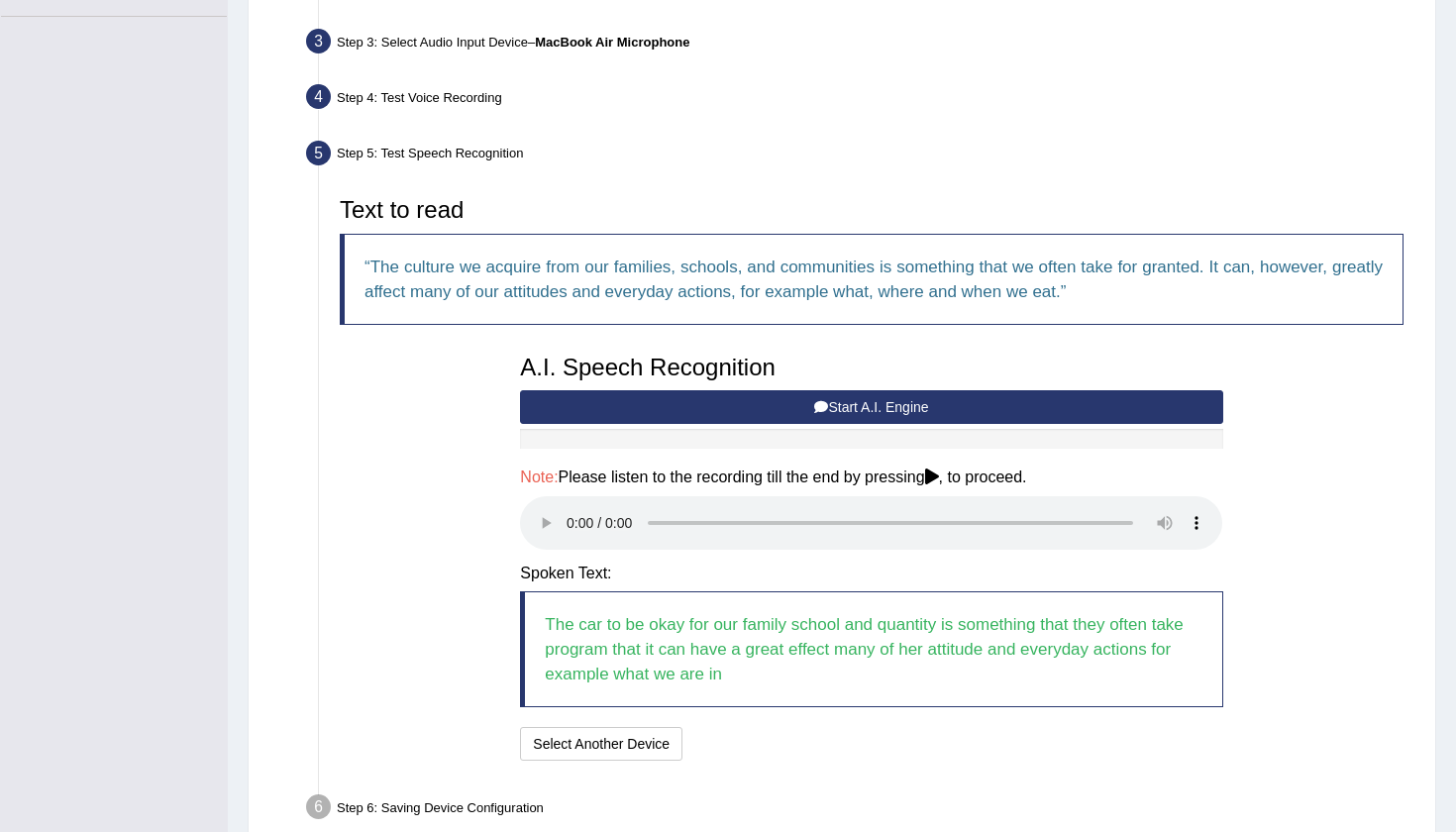 click at bounding box center [871, 523] 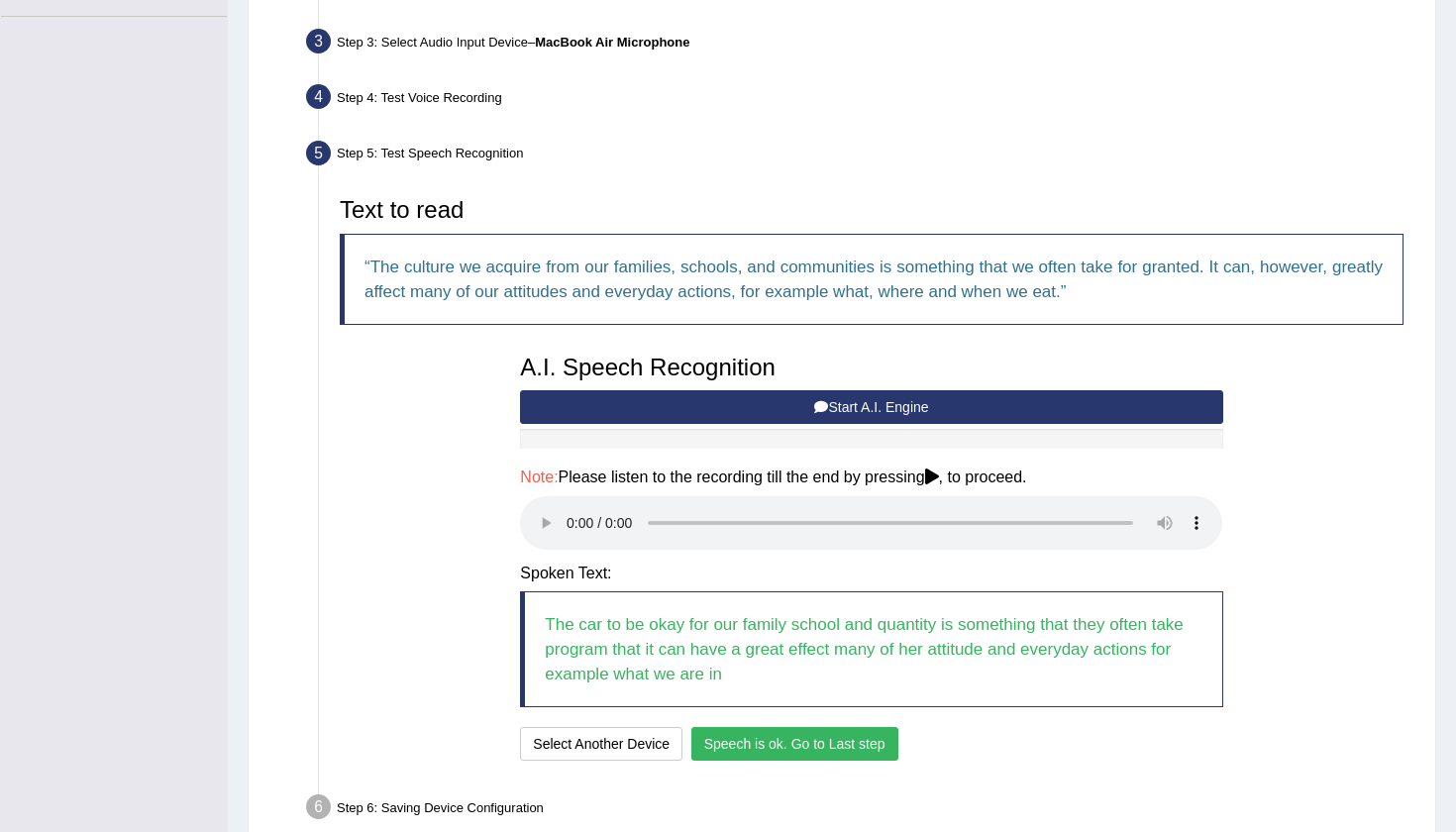 click on "Speech is ok. Go to Last step" at bounding box center (794, 744) 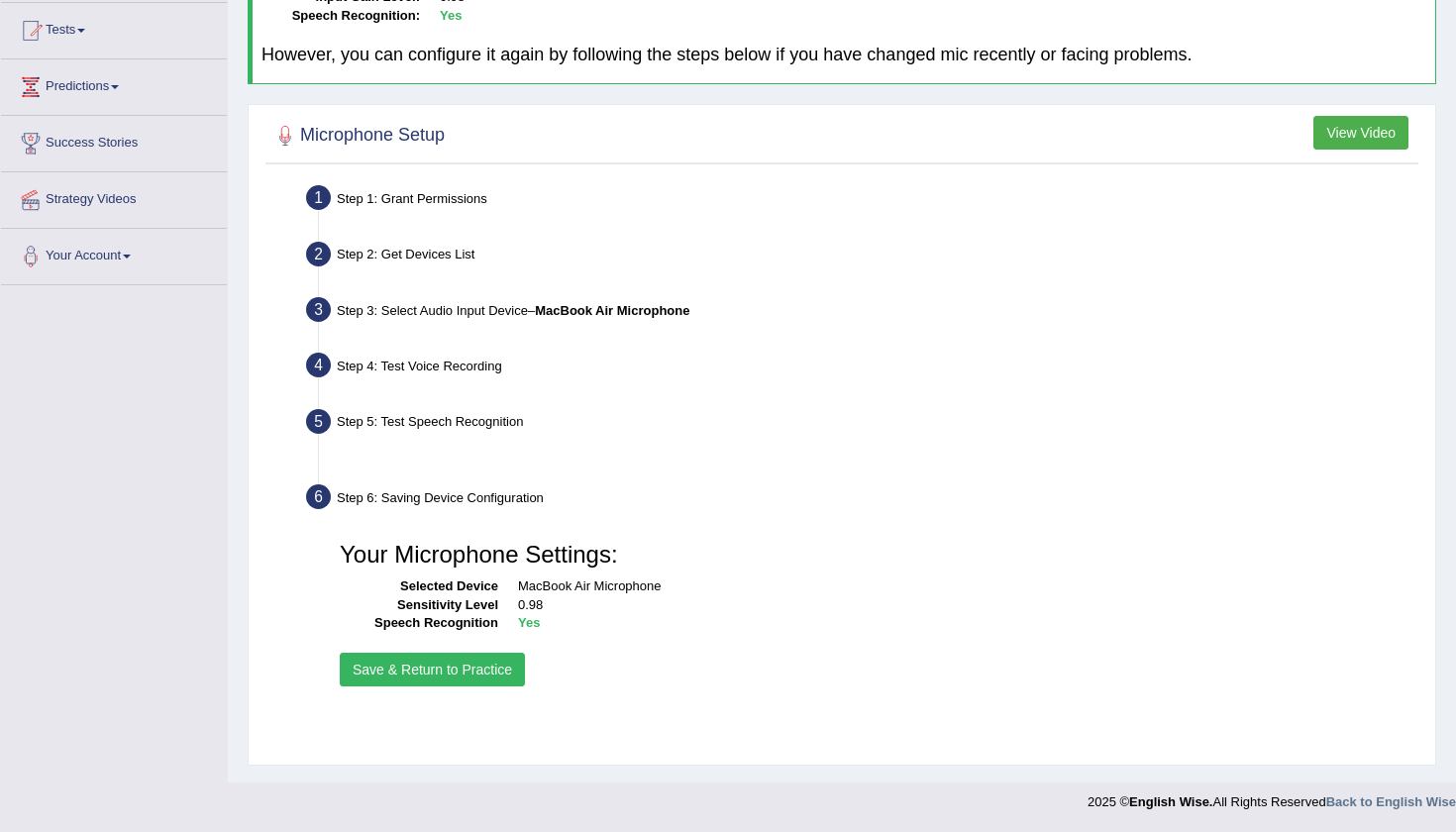 scroll, scrollTop: 208, scrollLeft: 0, axis: vertical 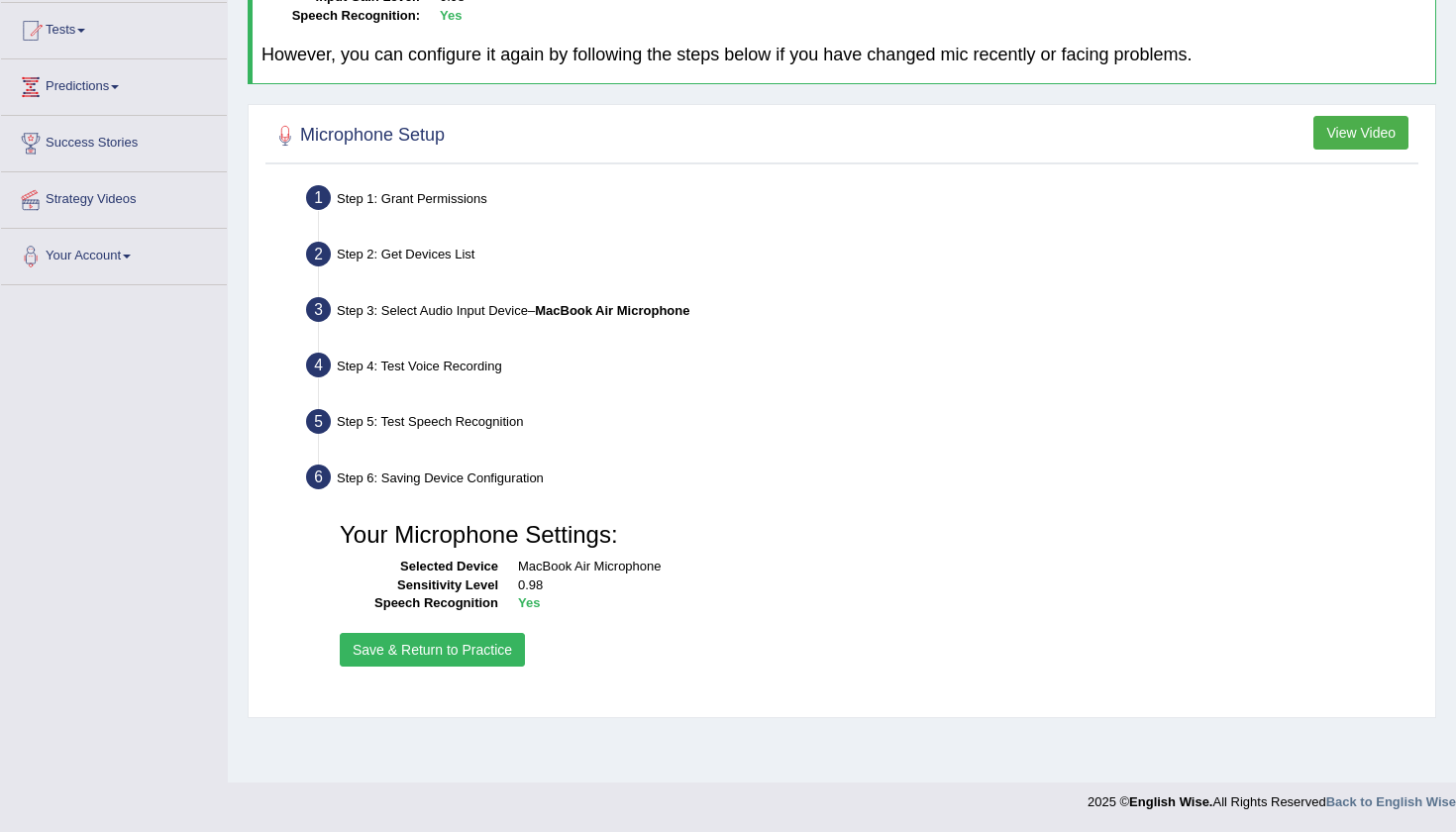 click on "Save & Return to Practice" at bounding box center [432, 650] 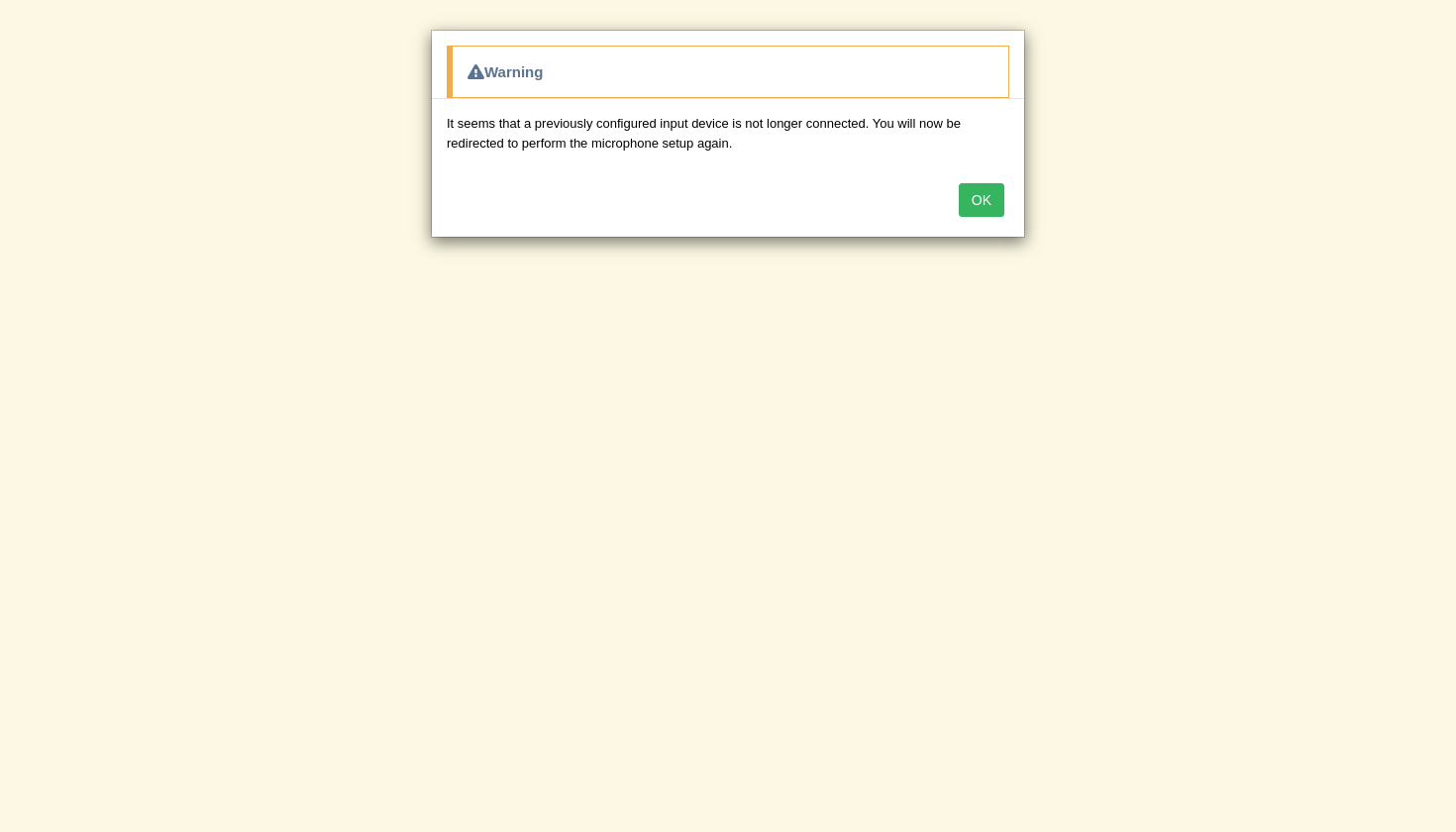scroll, scrollTop: 0, scrollLeft: 0, axis: both 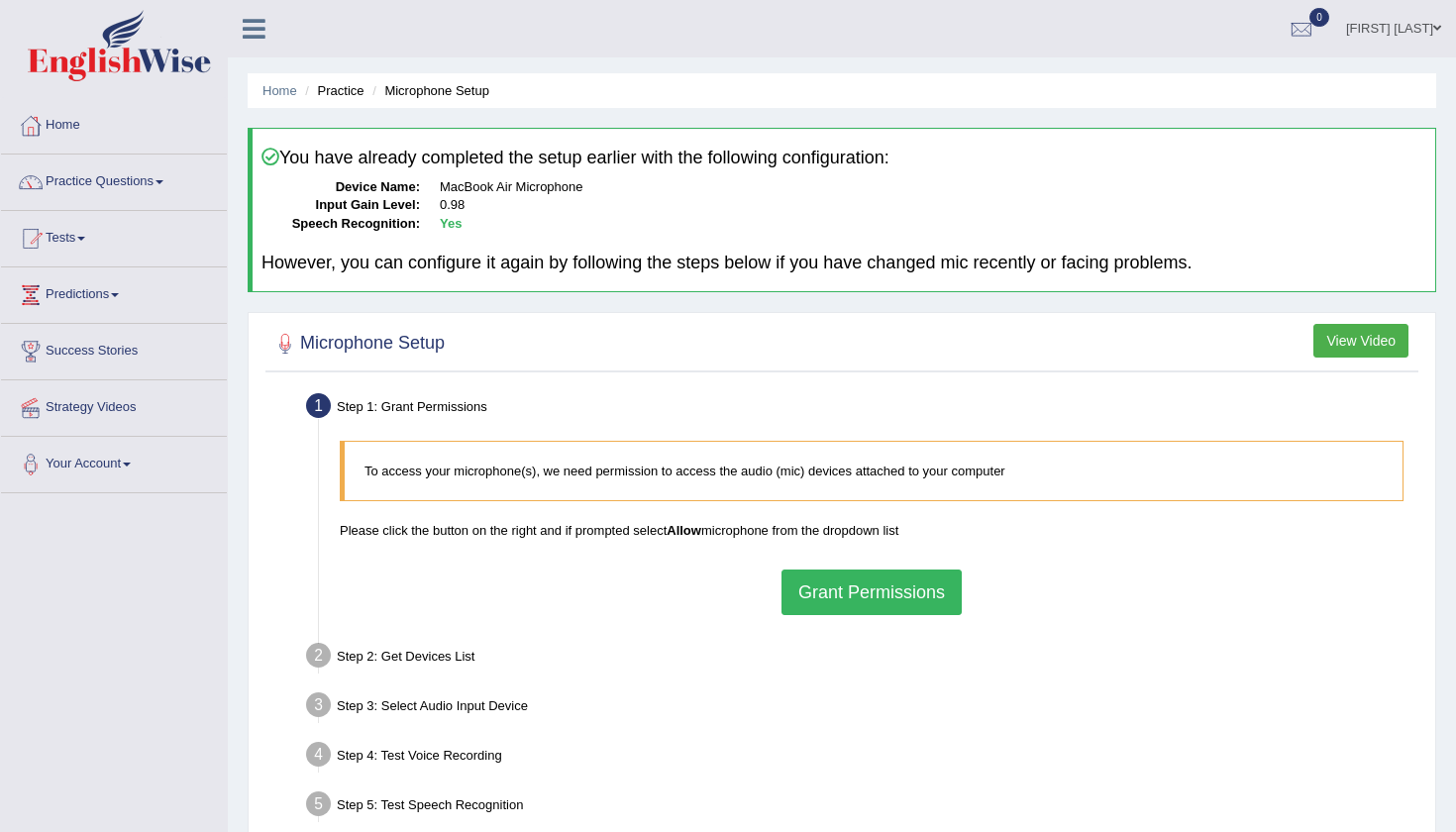 click on "Please click the button on the right and if prompted select  Allow  microphone from the dropdown list" at bounding box center (872, 530) 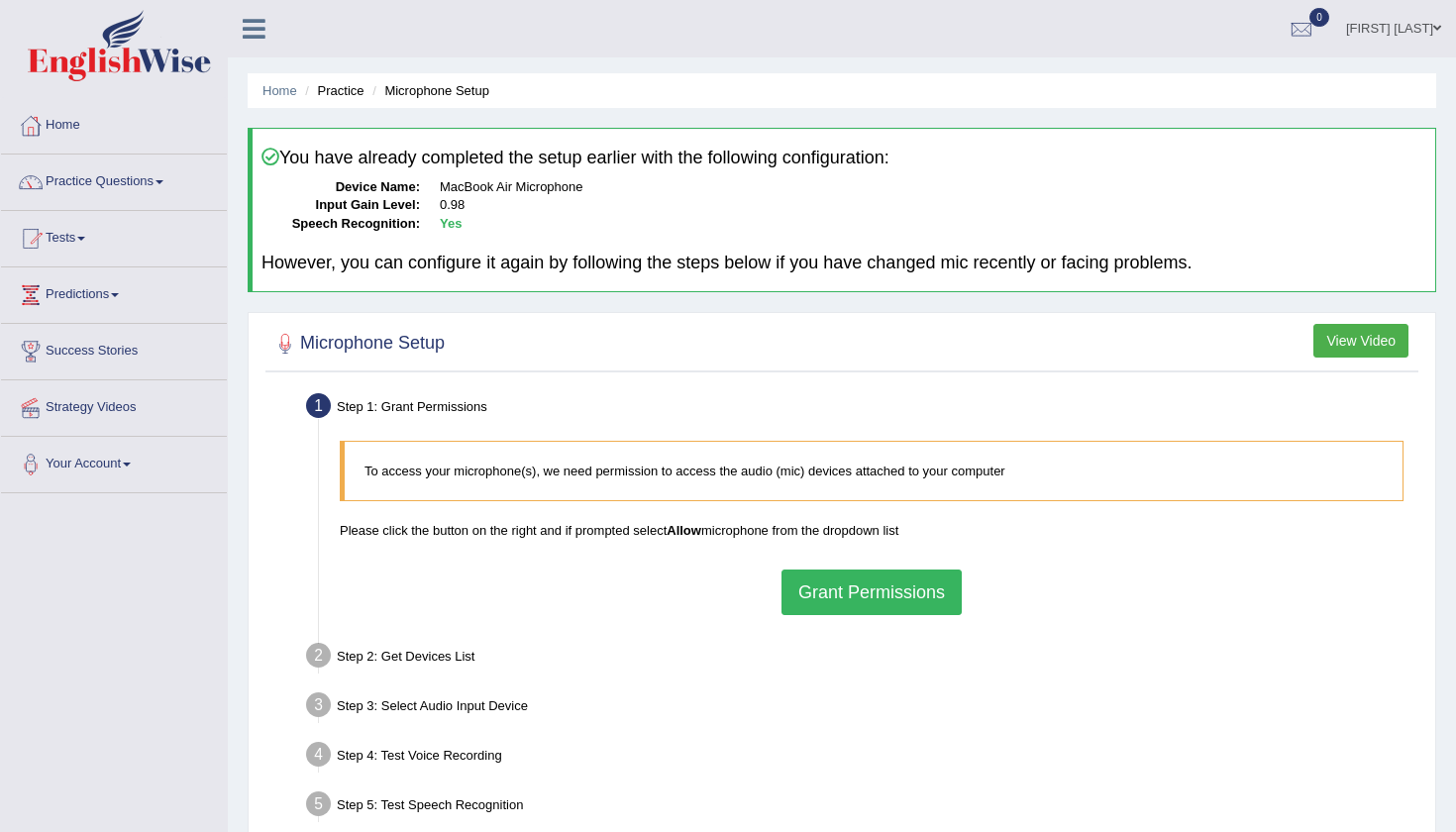 click on "View Video" at bounding box center [1361, 341] 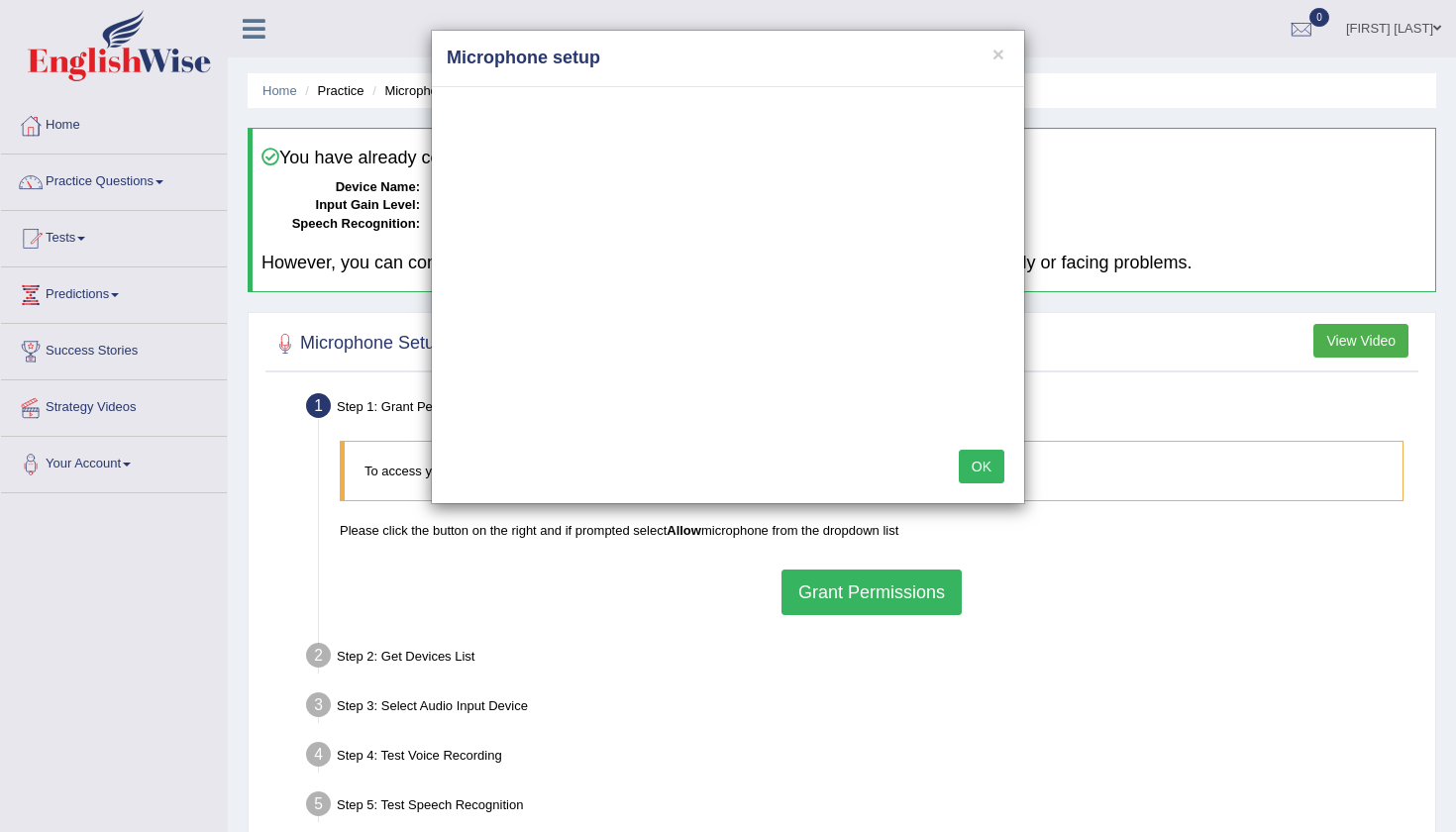click on "×" at bounding box center (998, 53) 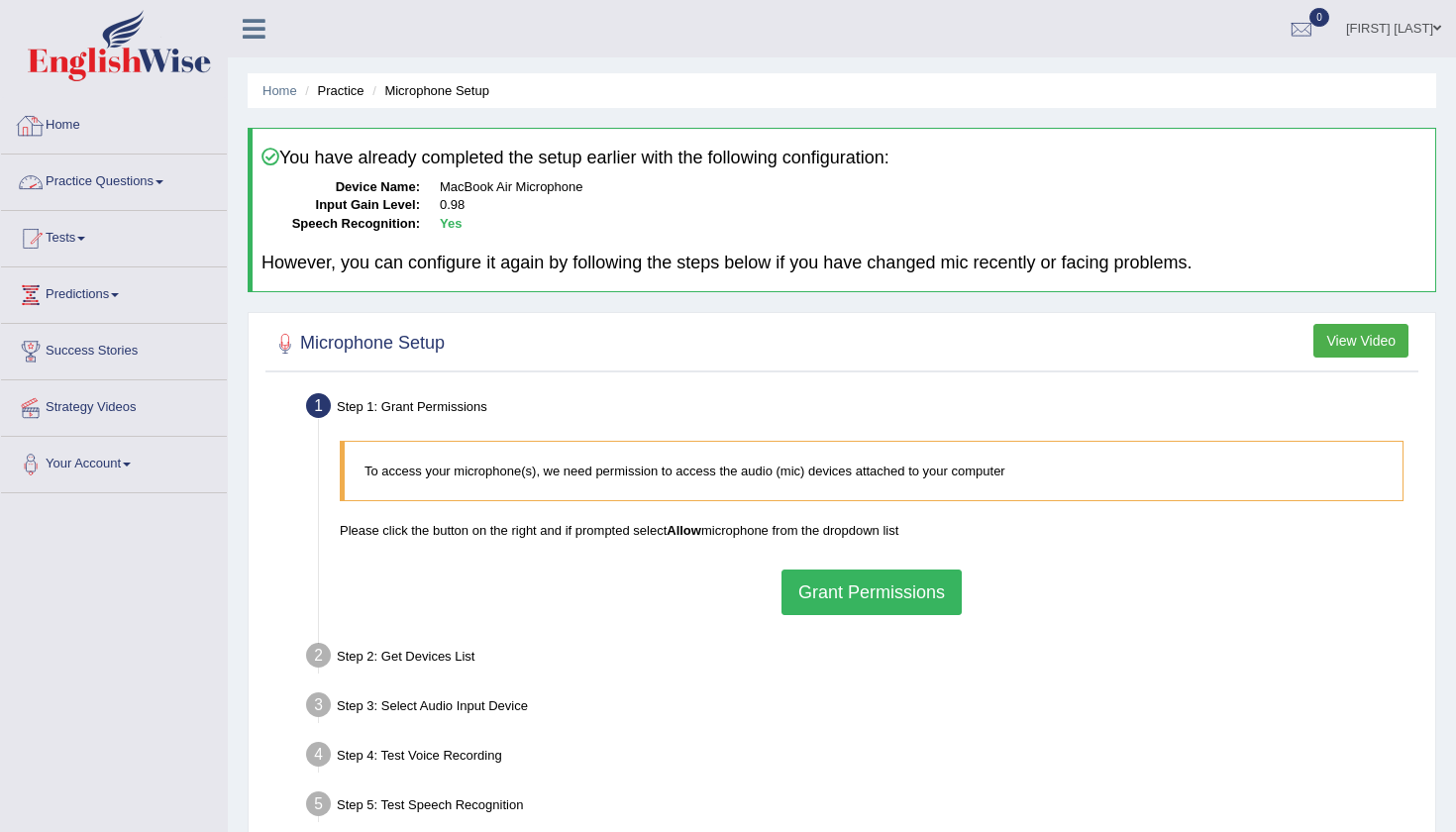 click on "Practice Questions" at bounding box center (114, 179) 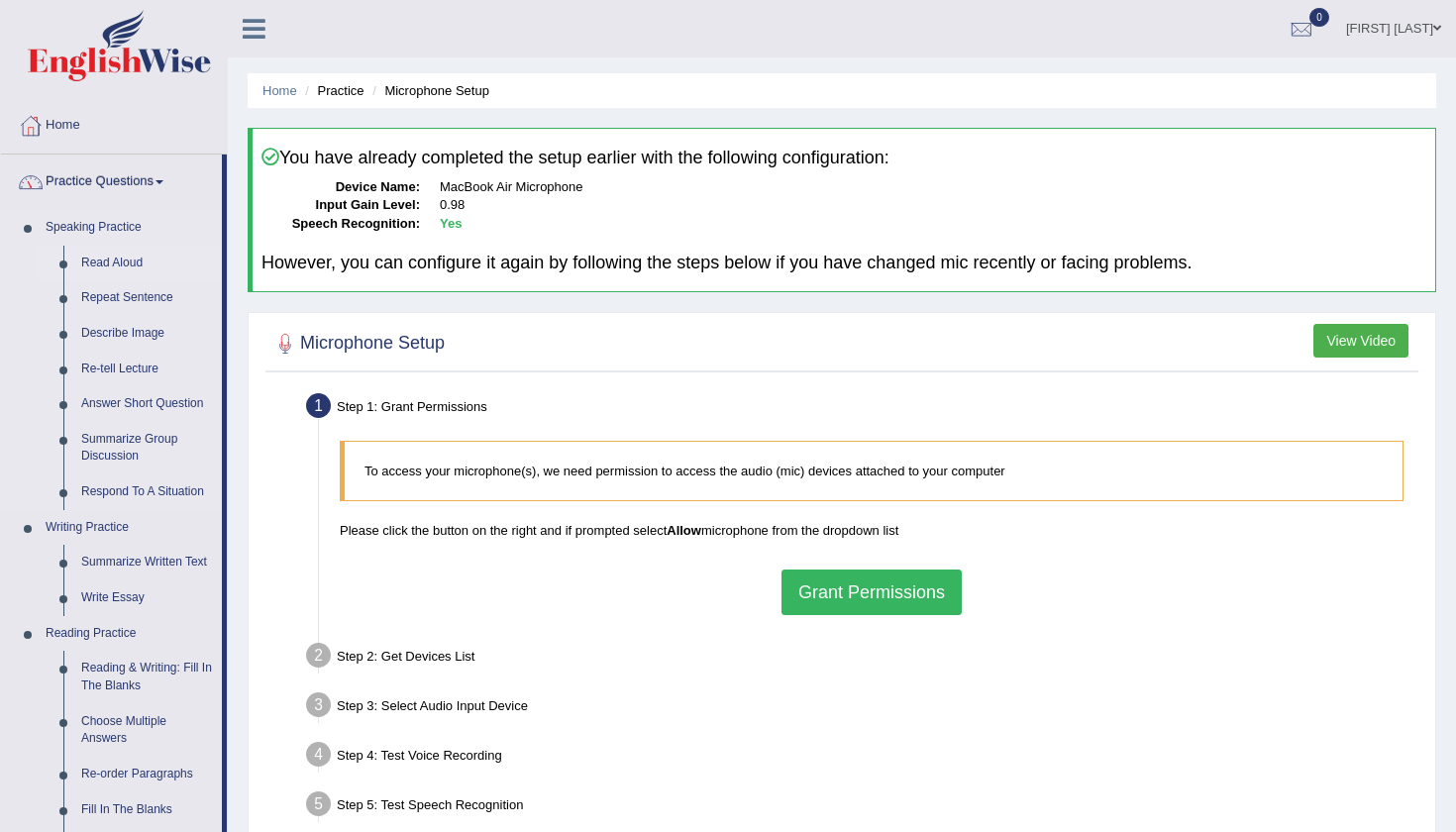 click on "Read Aloud" at bounding box center [147, 263] 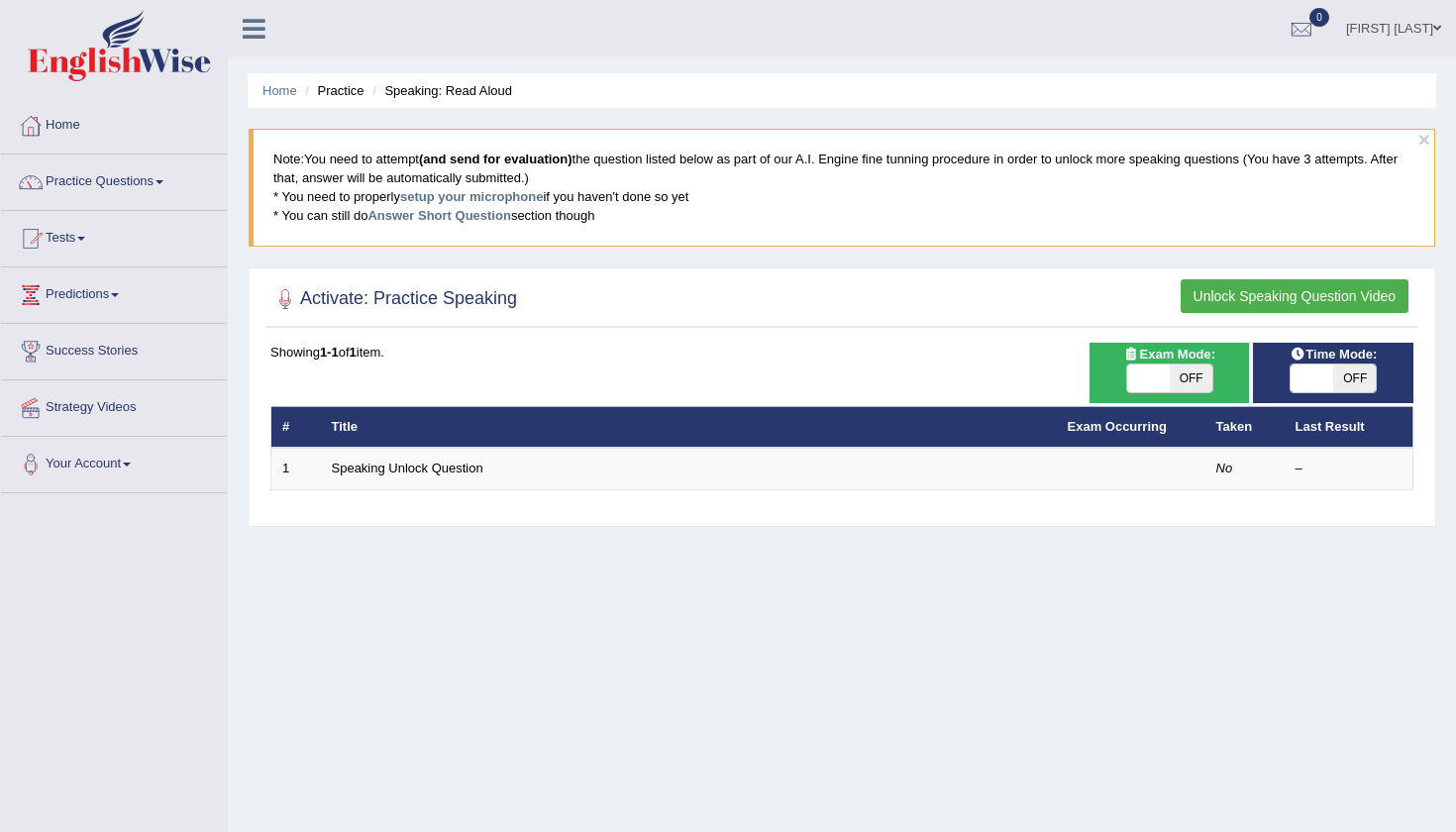 scroll, scrollTop: 0, scrollLeft: 0, axis: both 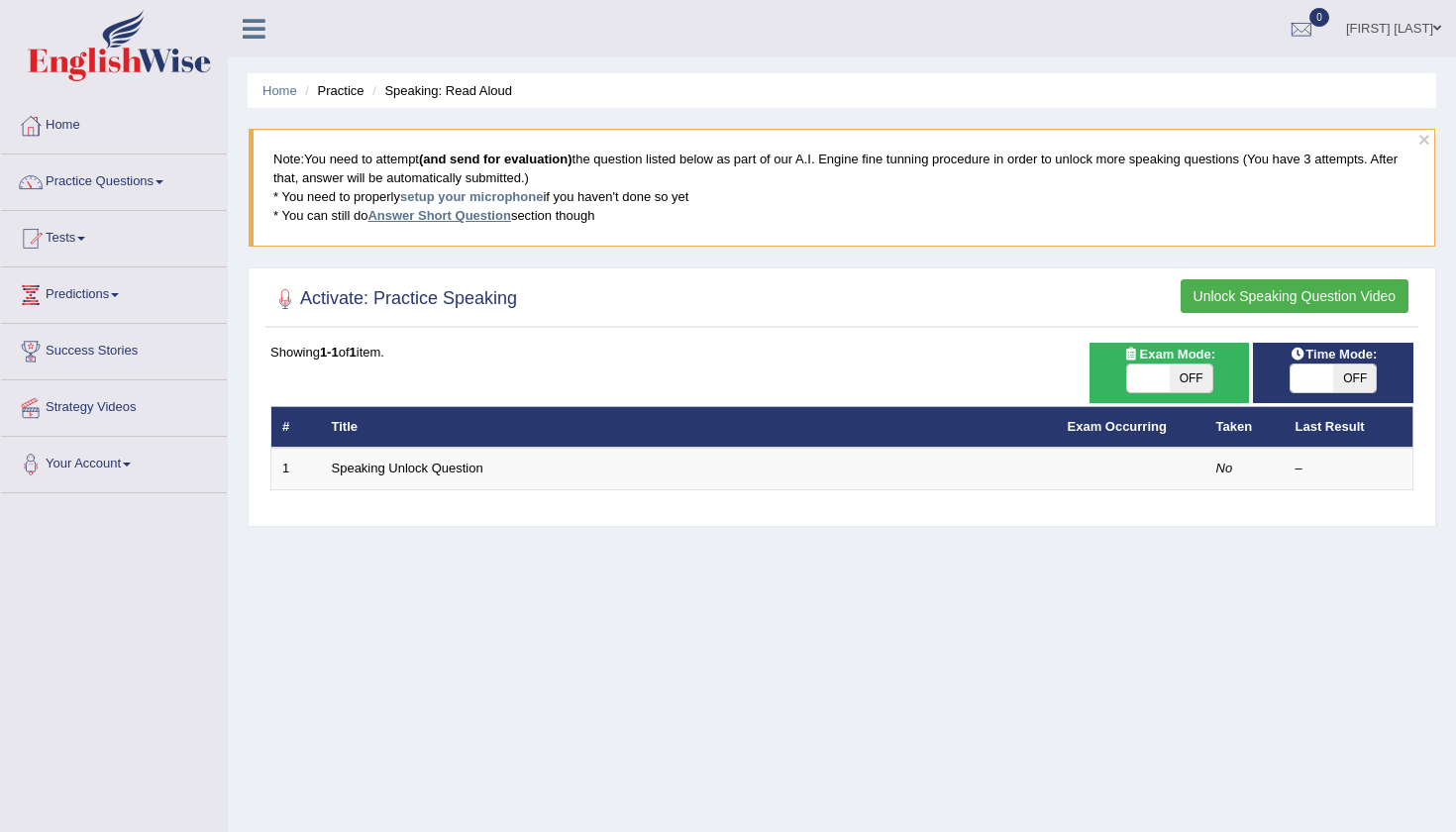 click on "Answer Short Question" at bounding box center [439, 215] 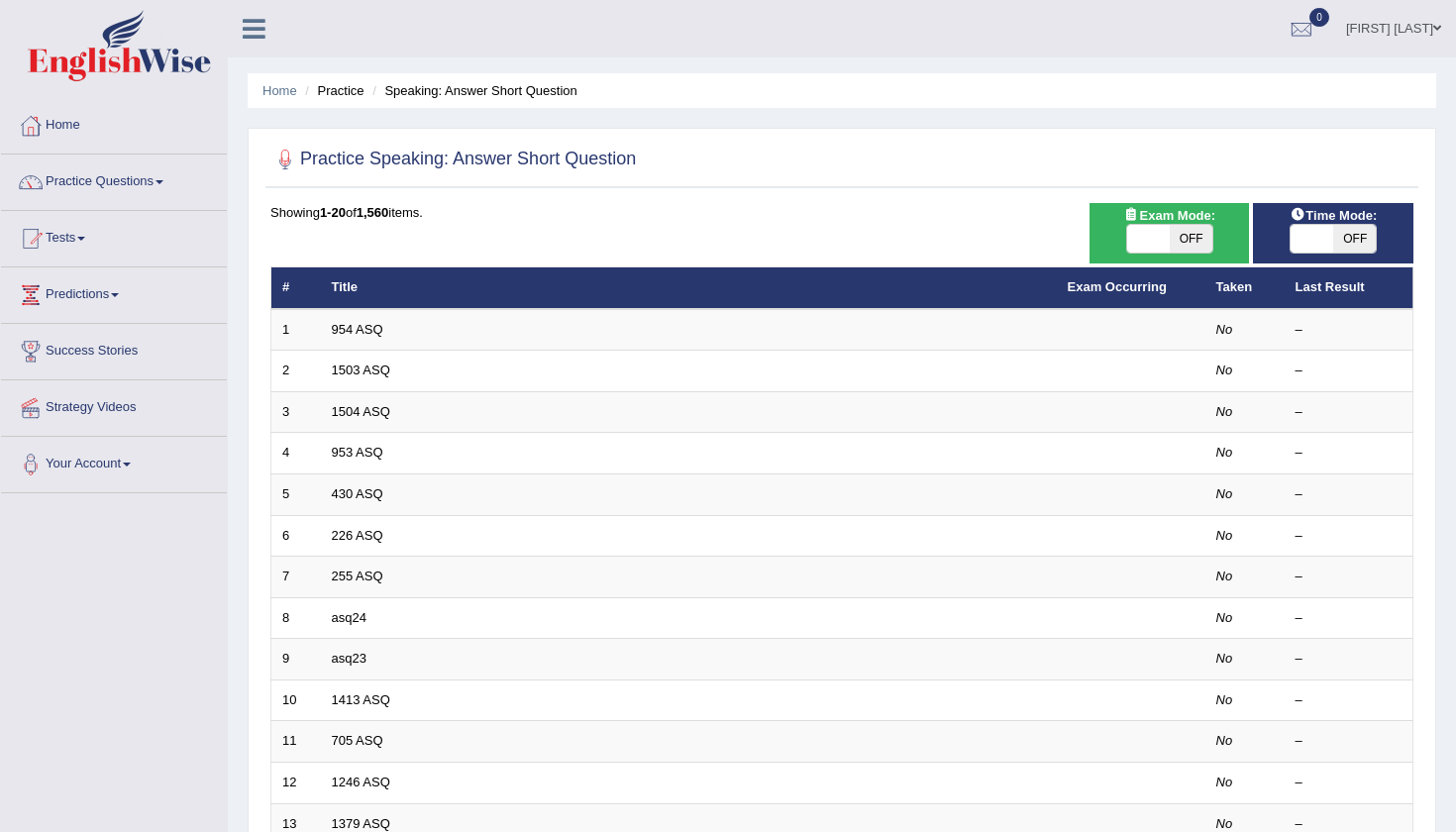 scroll, scrollTop: 0, scrollLeft: 0, axis: both 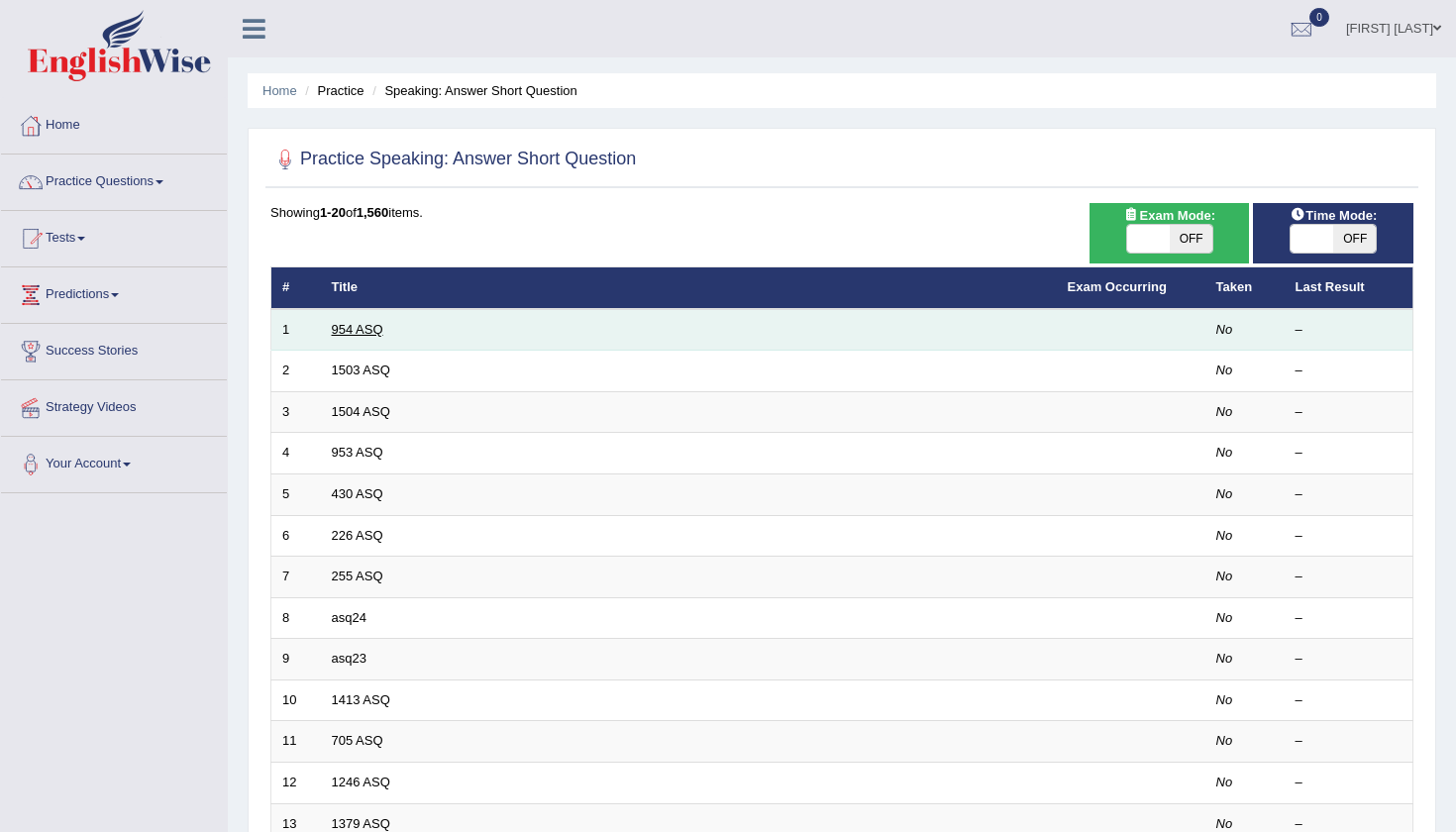 click on "954 ASQ" at bounding box center (358, 329) 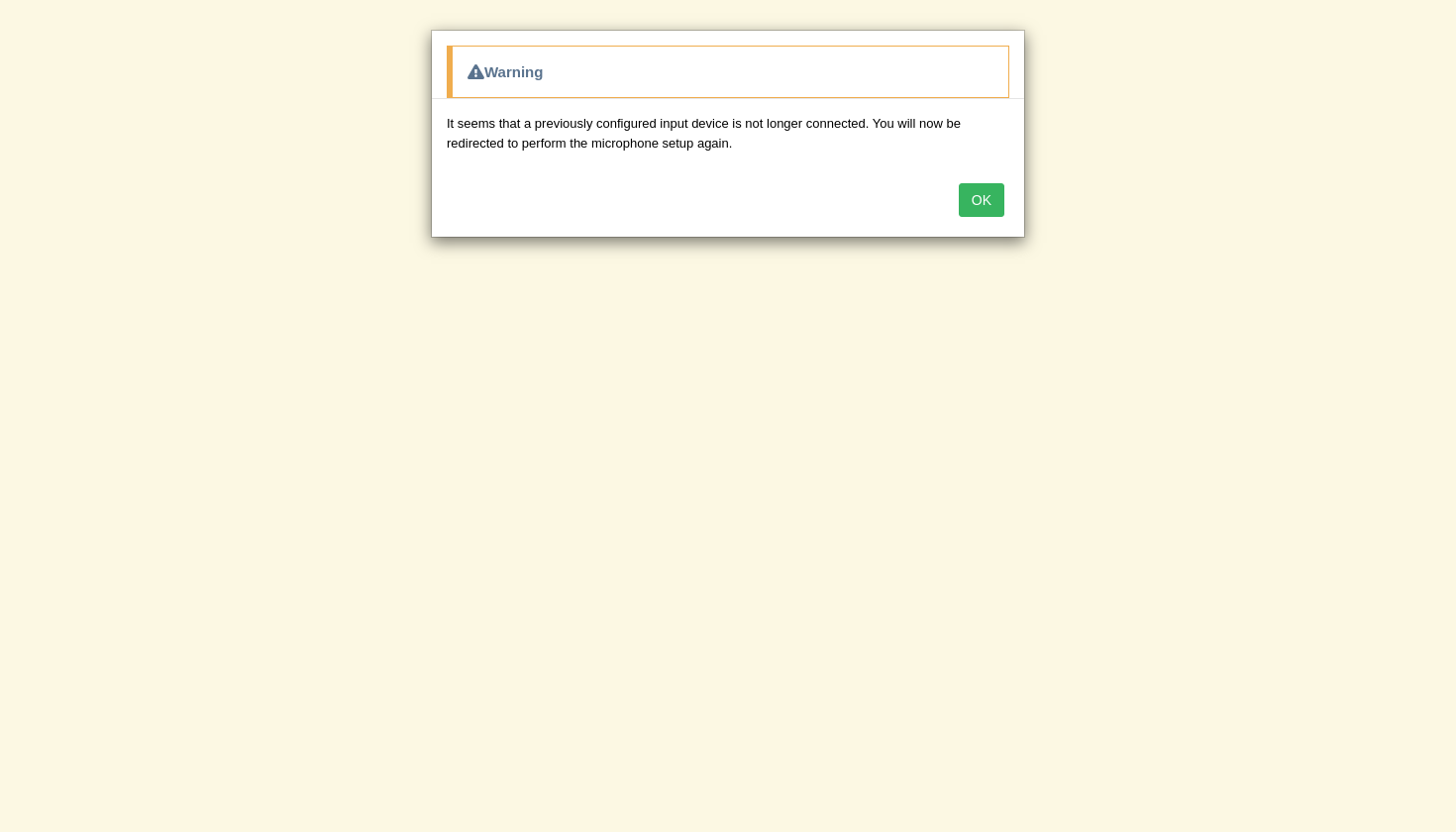 scroll, scrollTop: 0, scrollLeft: 0, axis: both 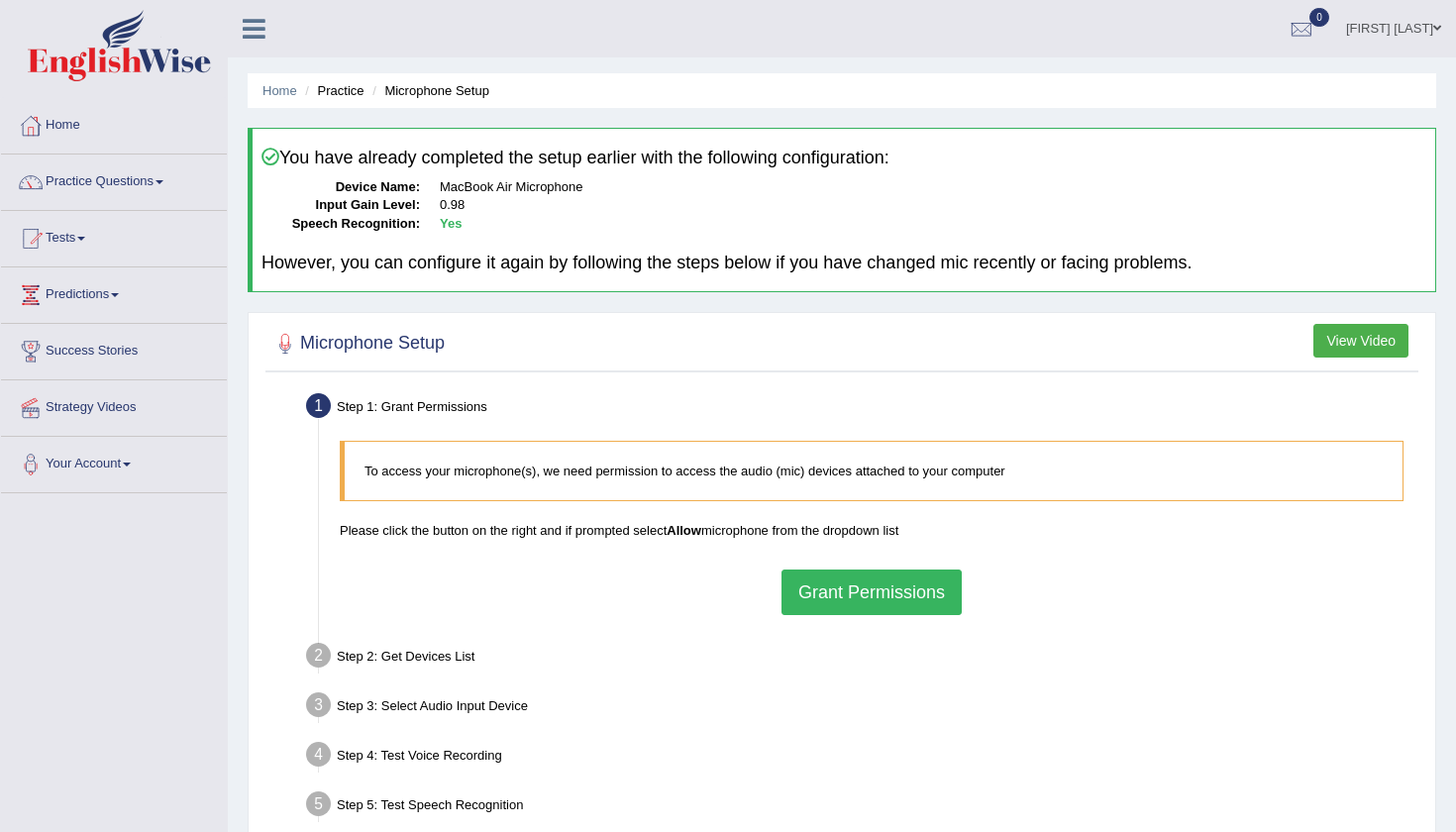 click on "Grant Permissions" at bounding box center (872, 592) 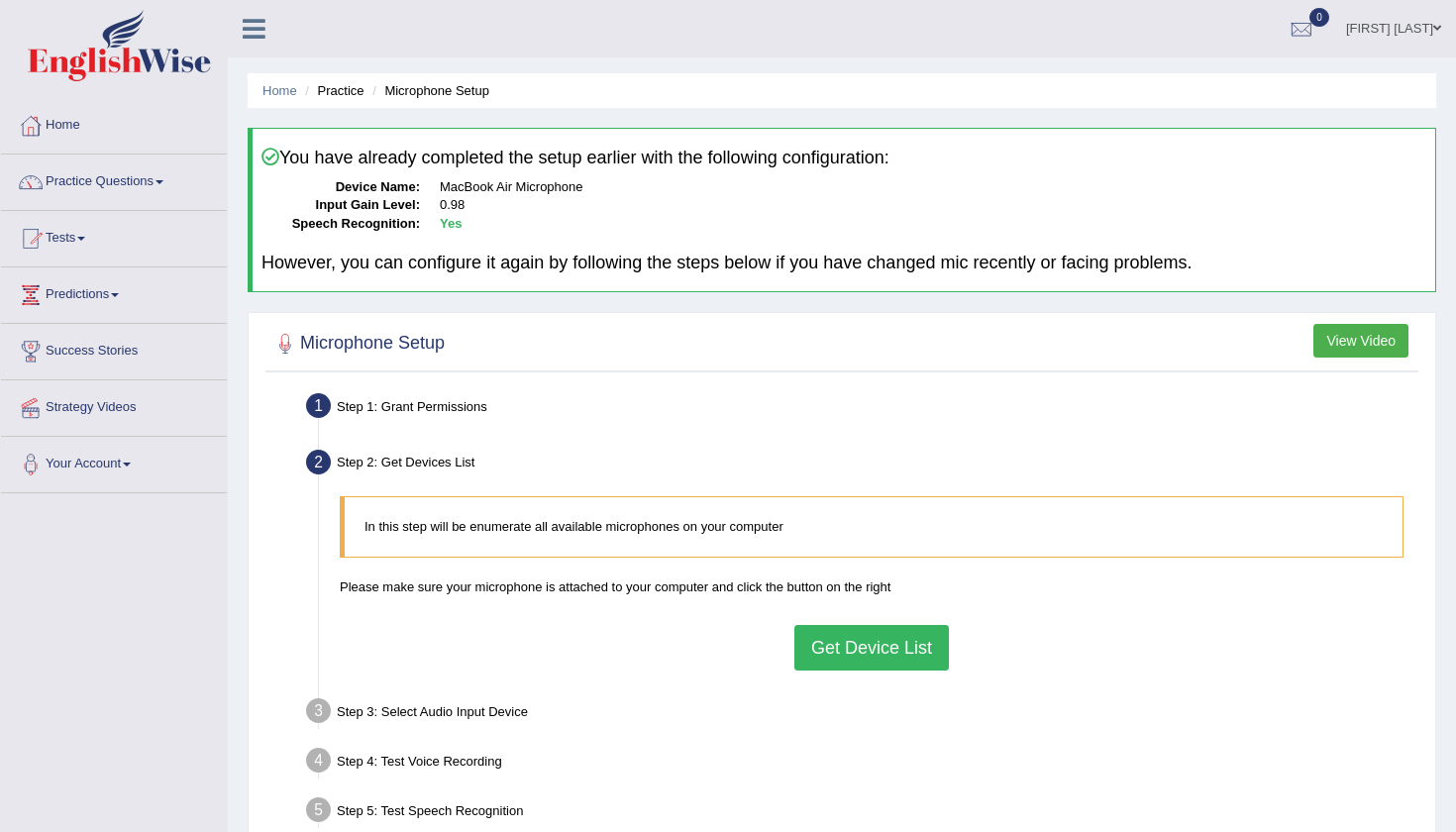 click on "Get Device List" at bounding box center (872, 648) 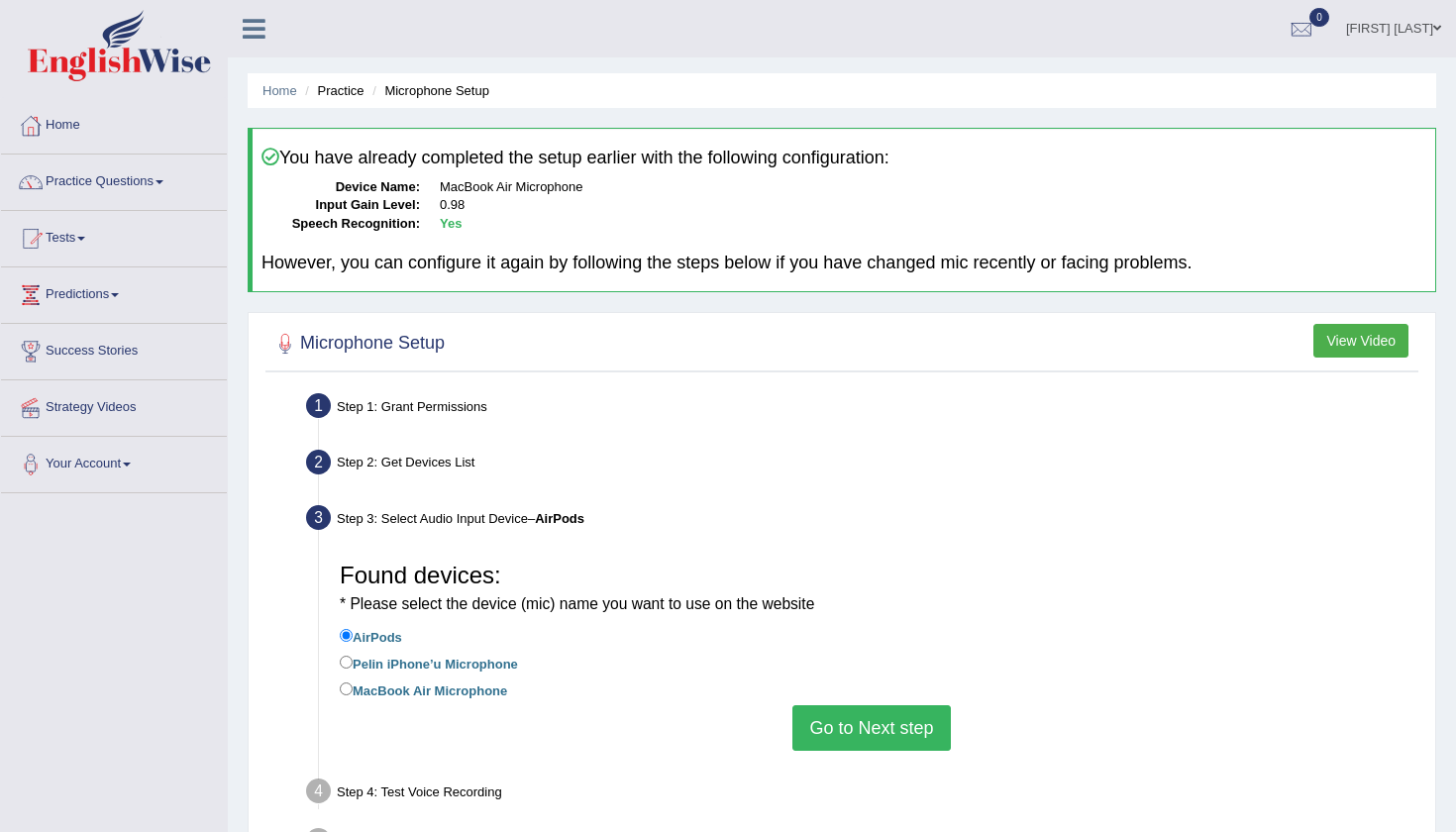 click on "Go to Next step" at bounding box center (871, 728) 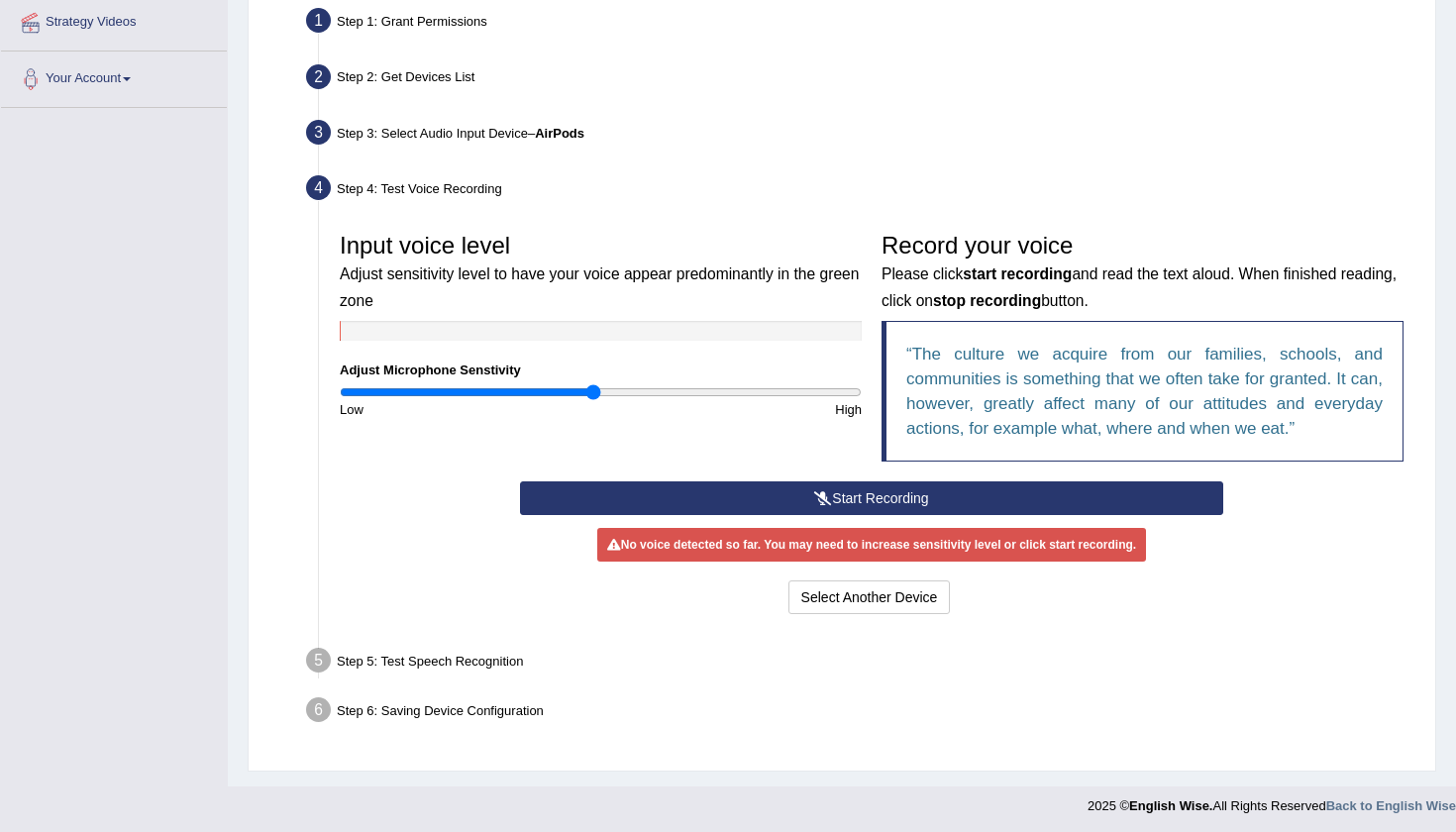 scroll, scrollTop: 383, scrollLeft: 0, axis: vertical 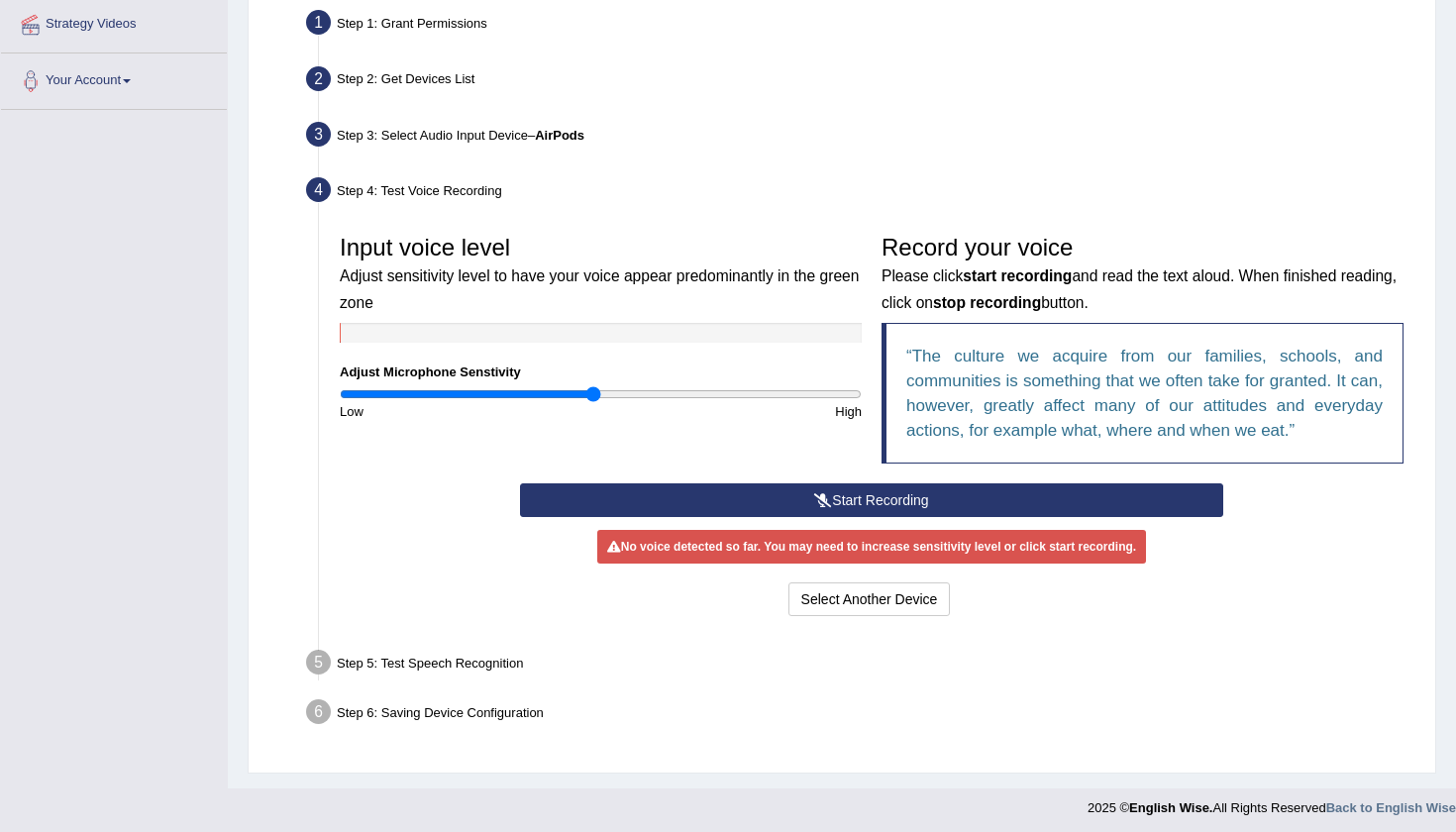 click on "Start Recording" at bounding box center (871, 500) 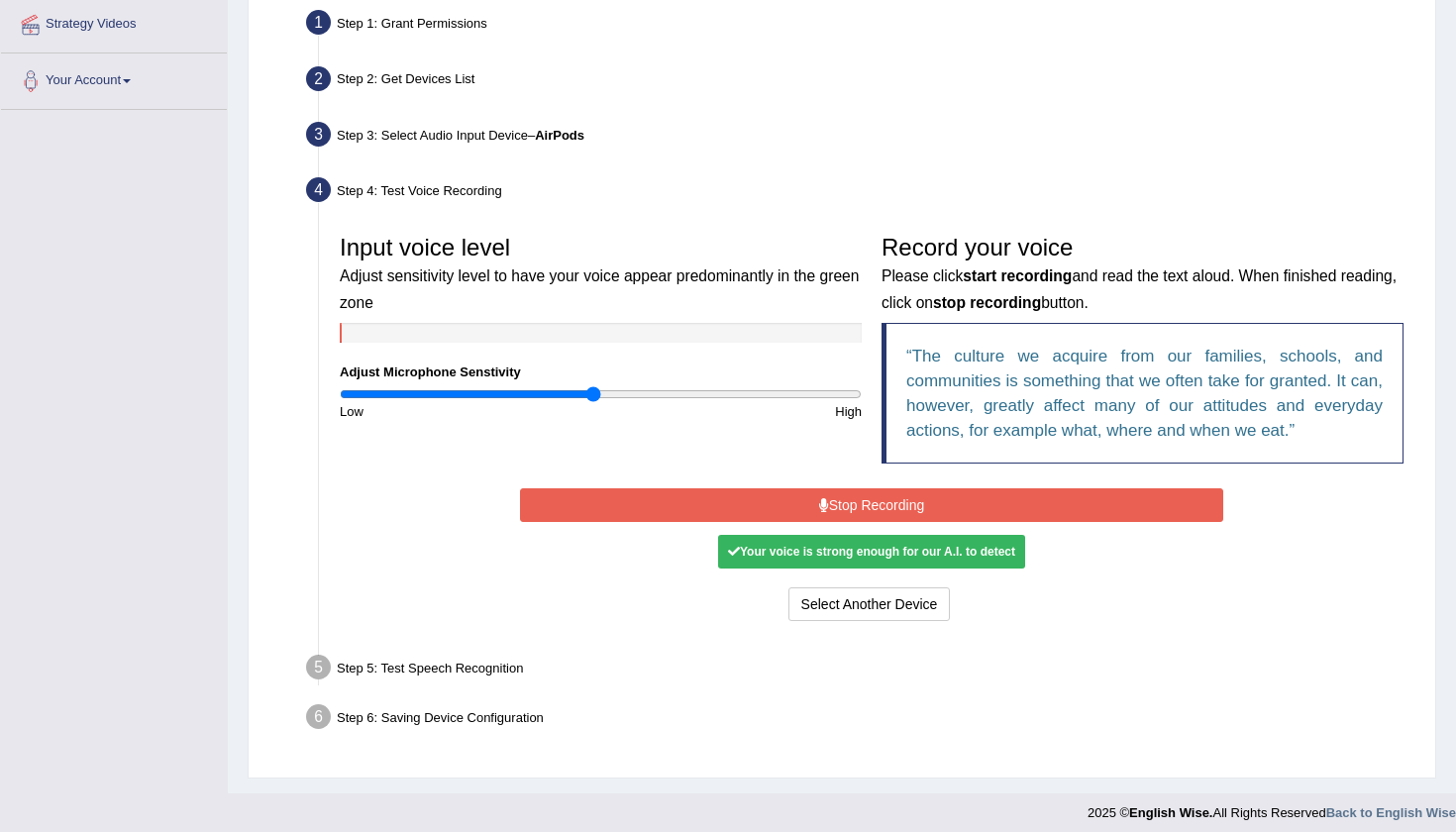 click on "Stop Recording" at bounding box center [871, 505] 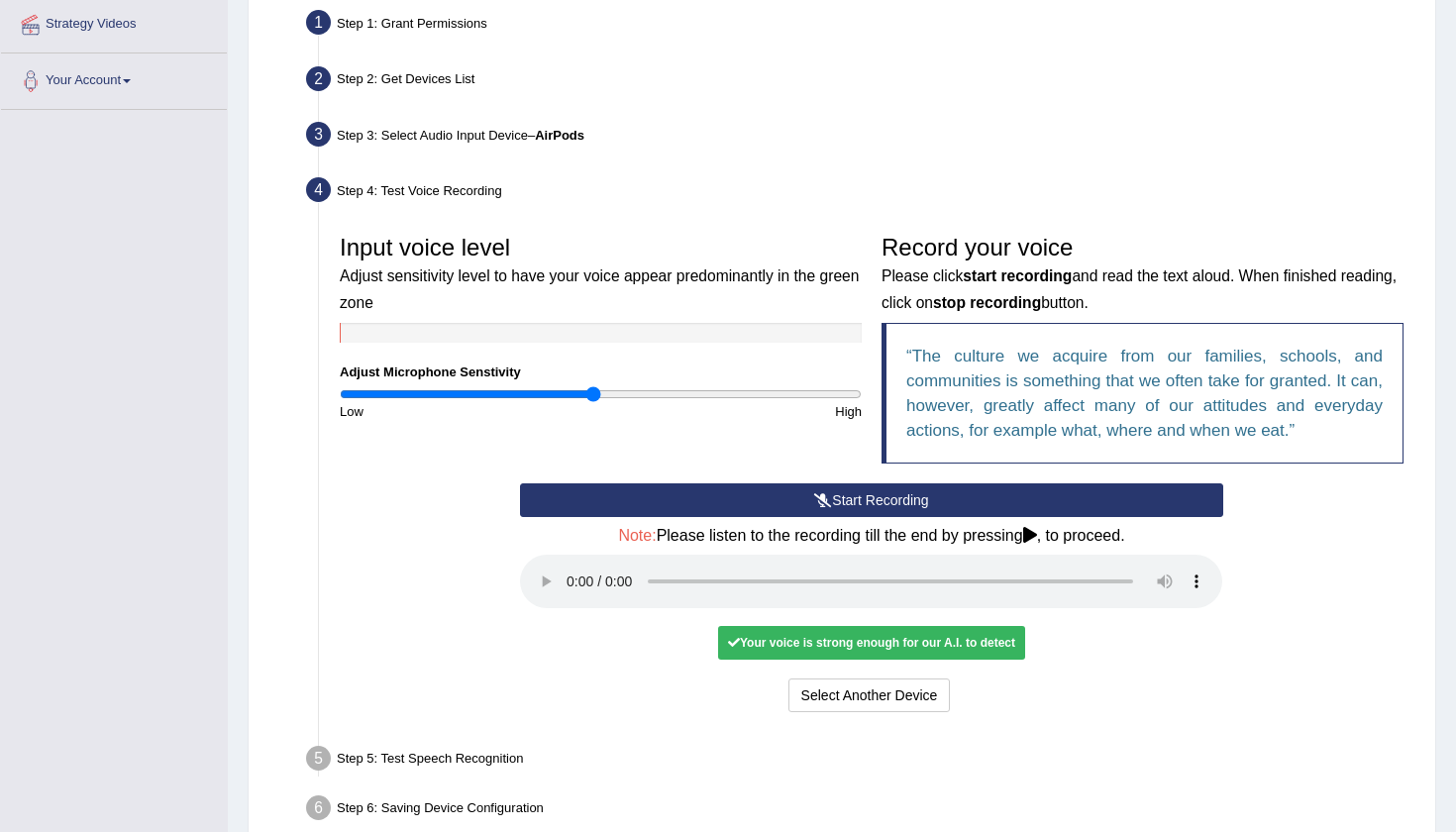 click at bounding box center [871, 581] 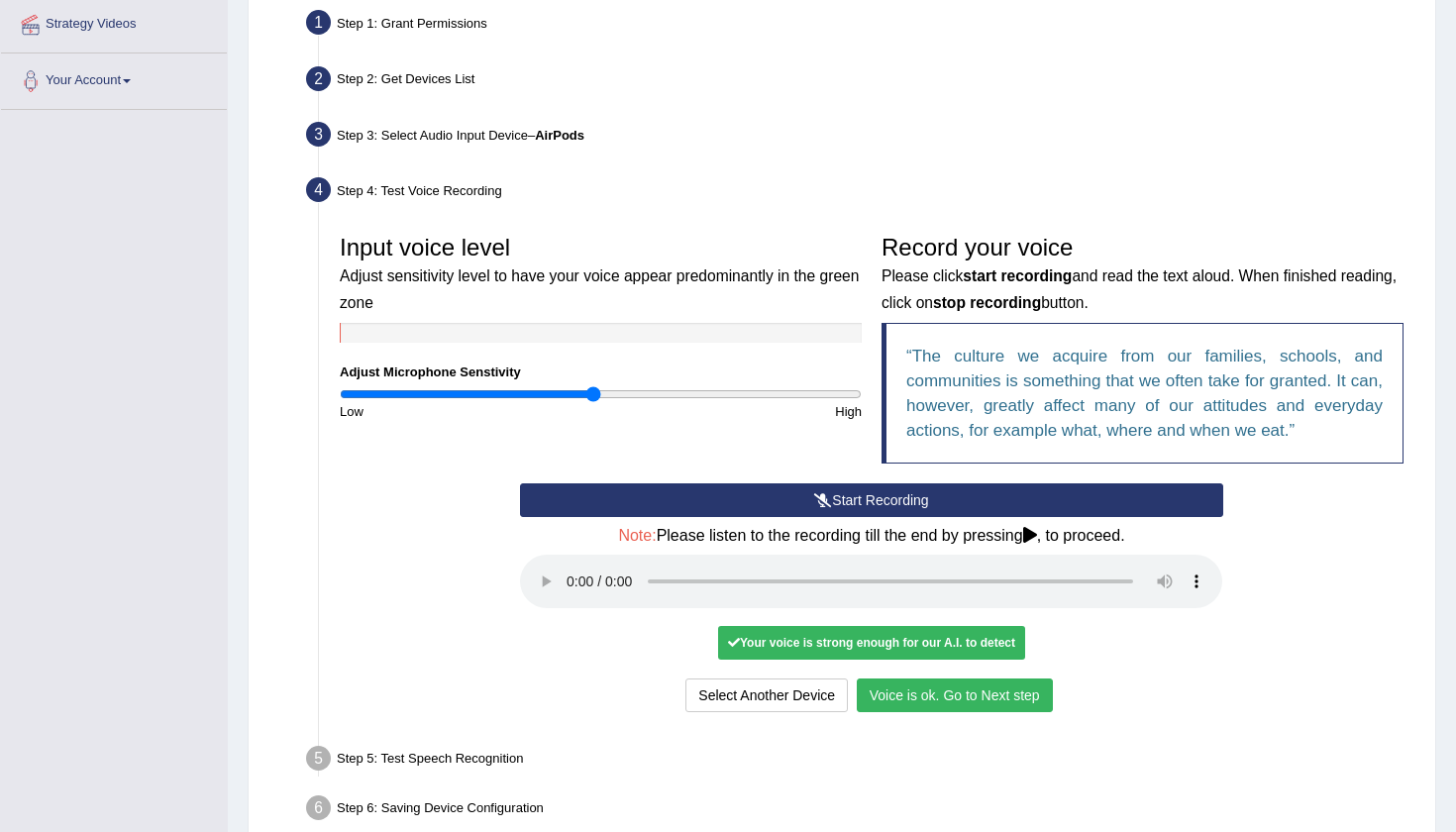 click on "Voice is ok. Go to Next step" at bounding box center (955, 695) 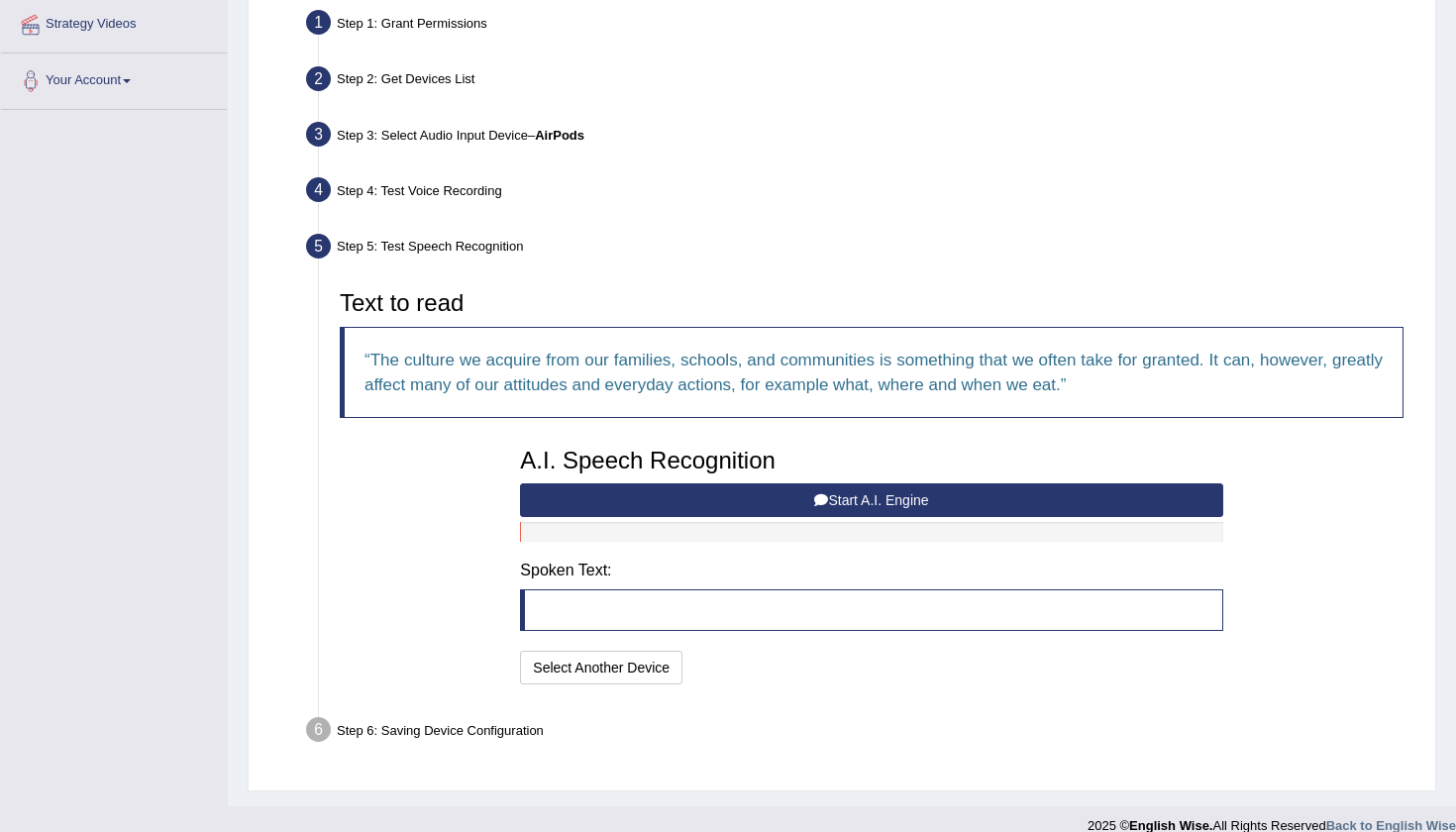 click on "Start A.I. Engine" at bounding box center [871, 500] 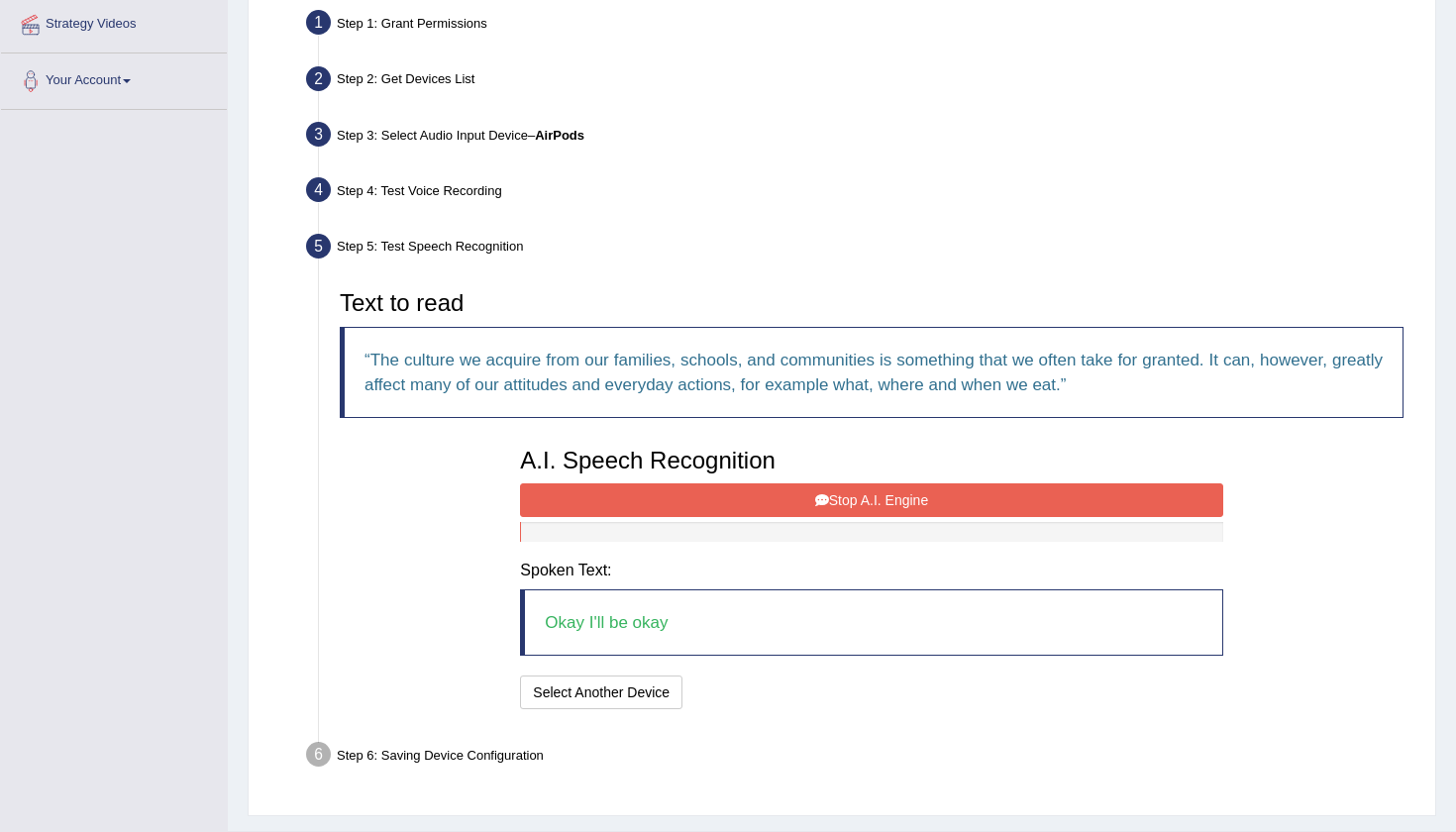 click on "Stop A.I. Engine" at bounding box center [871, 500] 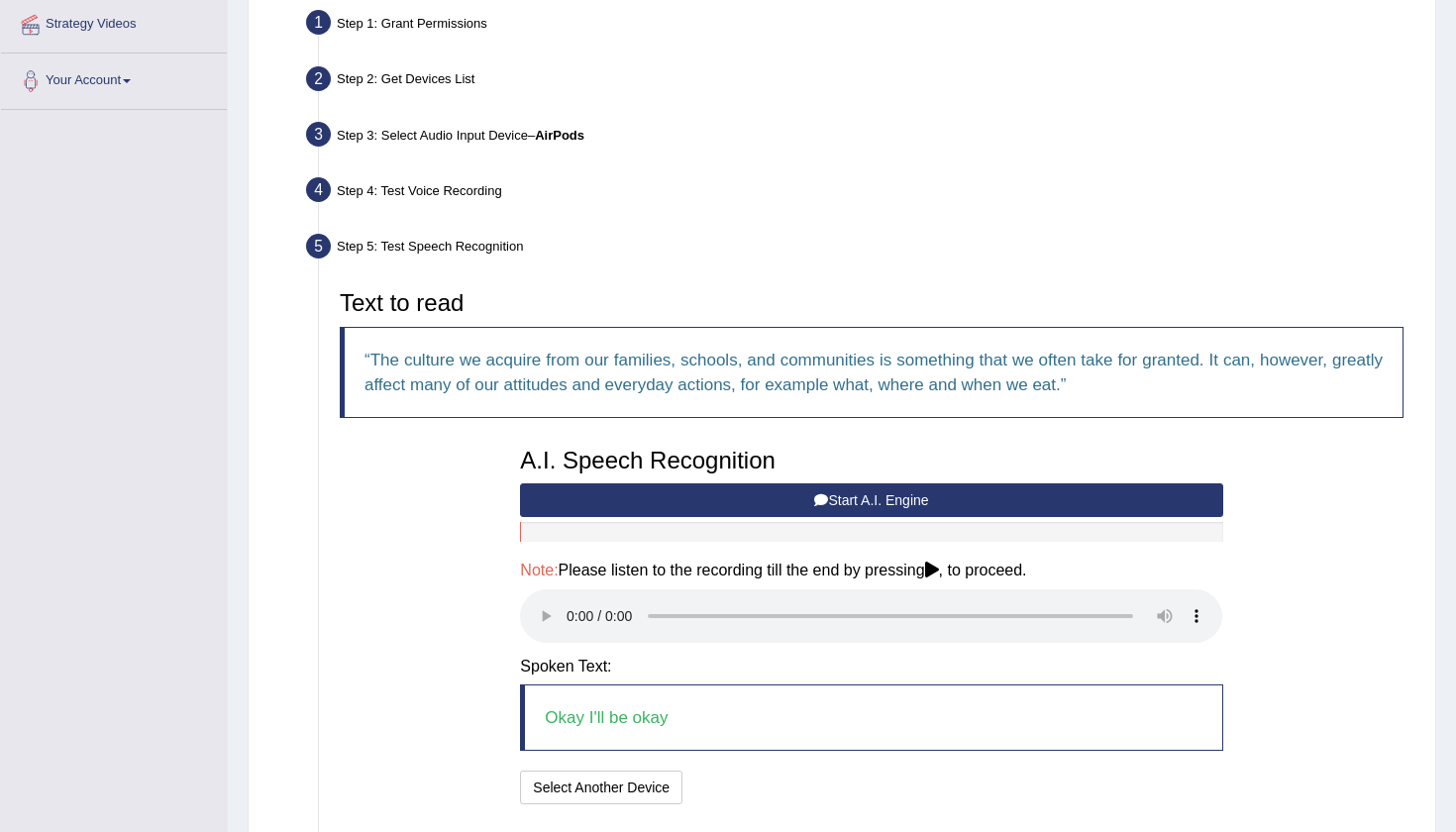 click at bounding box center [871, 616] 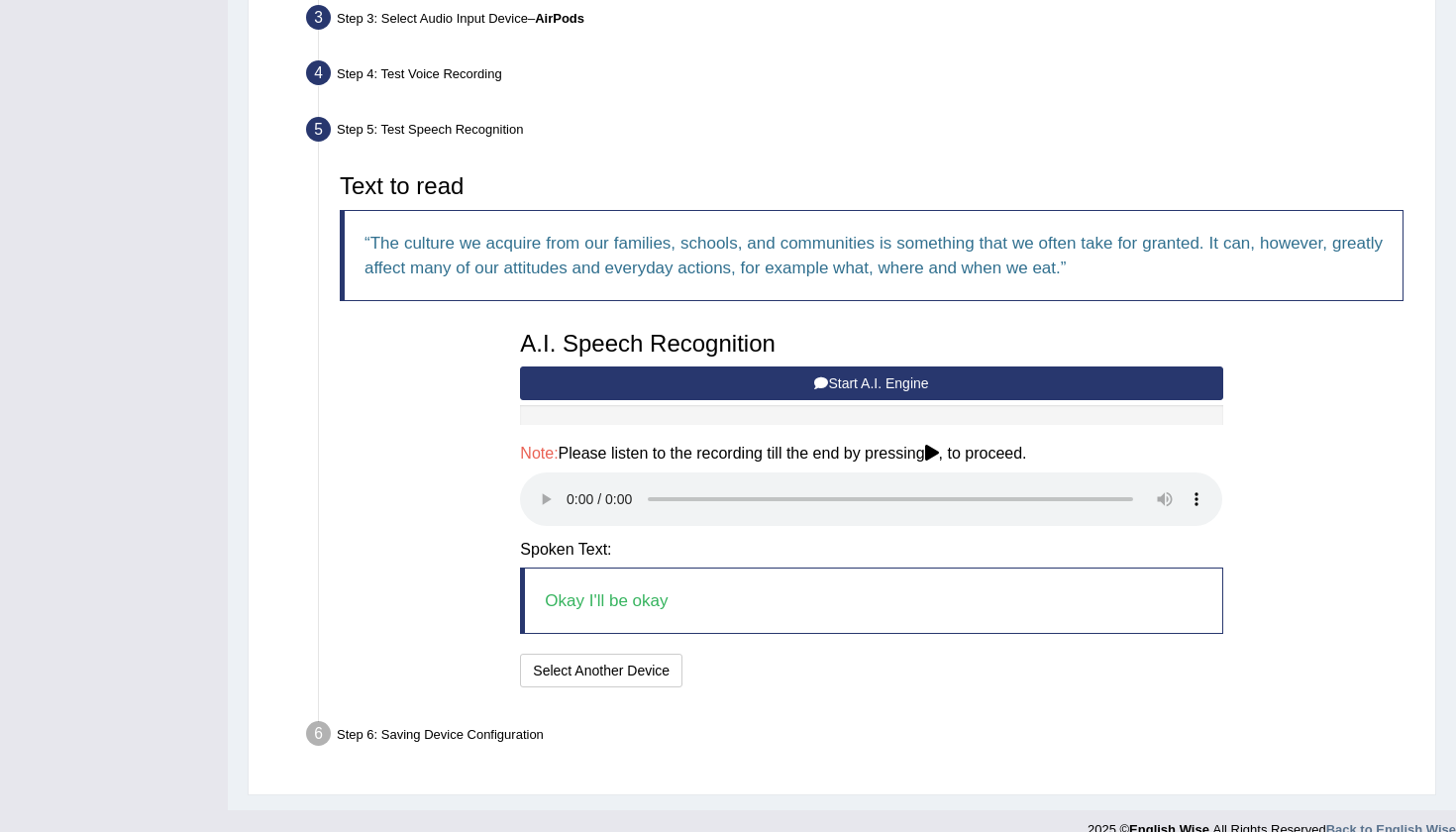 scroll, scrollTop: 499, scrollLeft: 0, axis: vertical 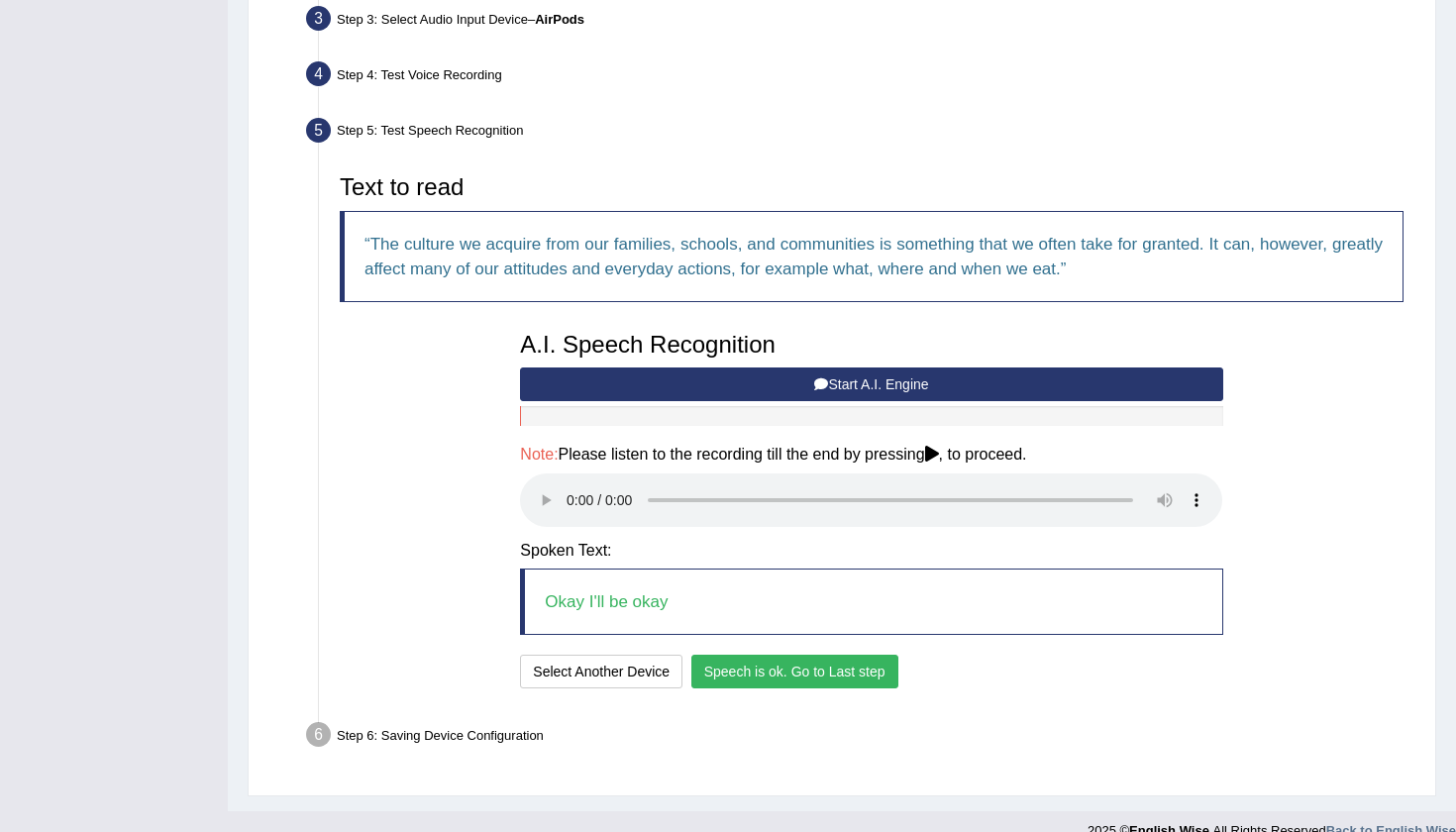 click on "Speech is ok. Go to Last step" at bounding box center [794, 672] 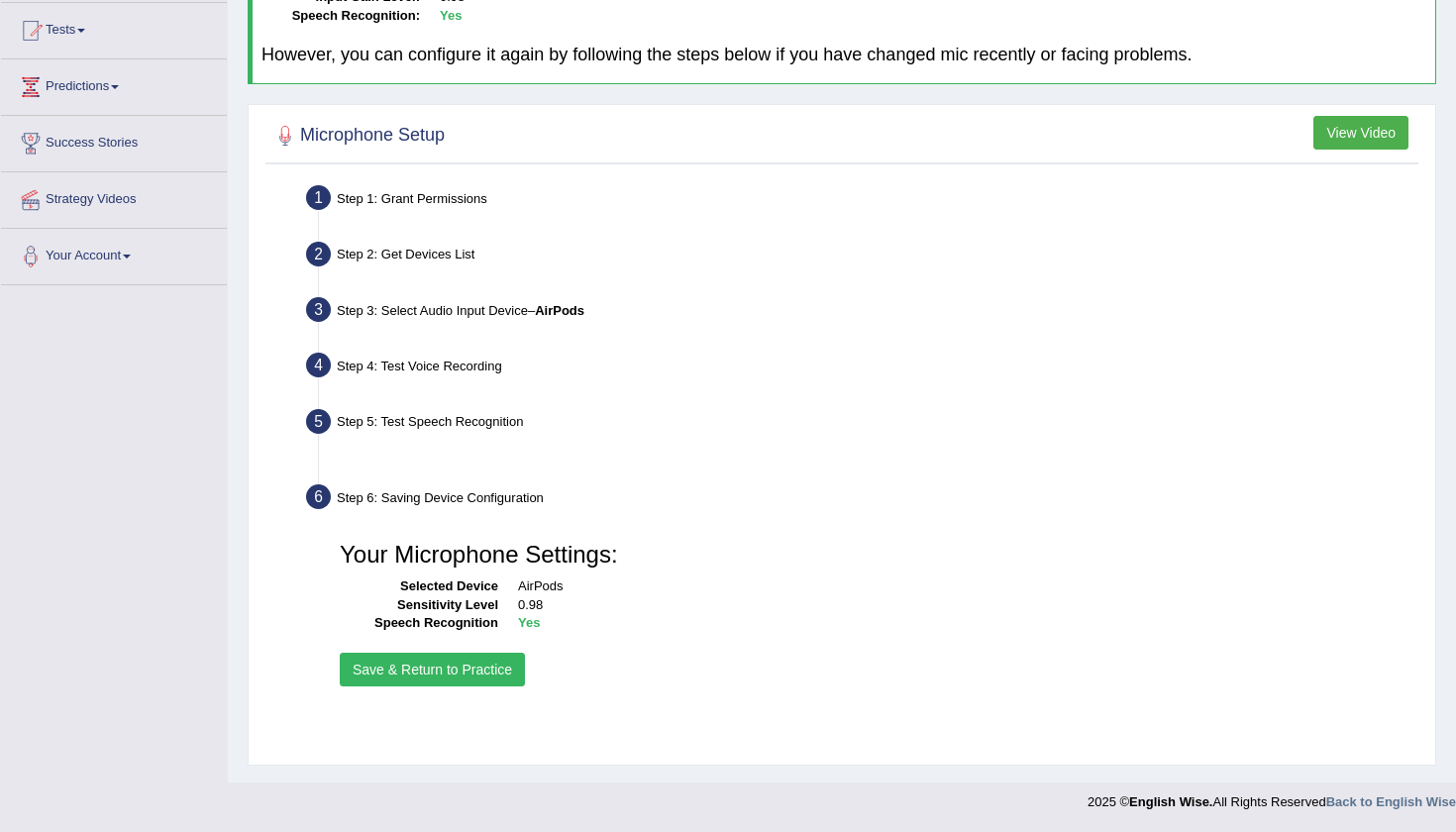 scroll, scrollTop: 208, scrollLeft: 0, axis: vertical 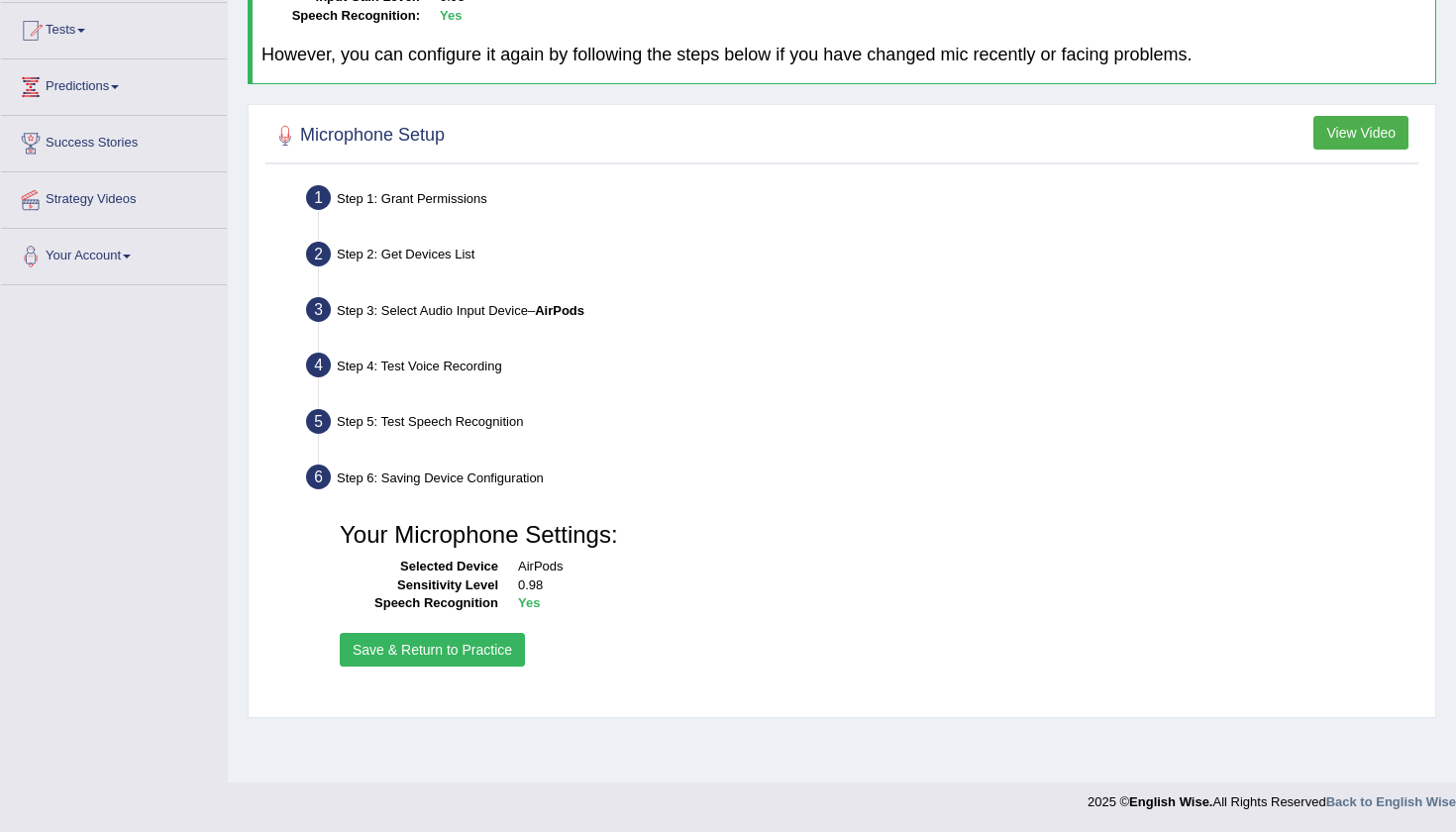 click on "Save & Return to Practice" at bounding box center [432, 650] 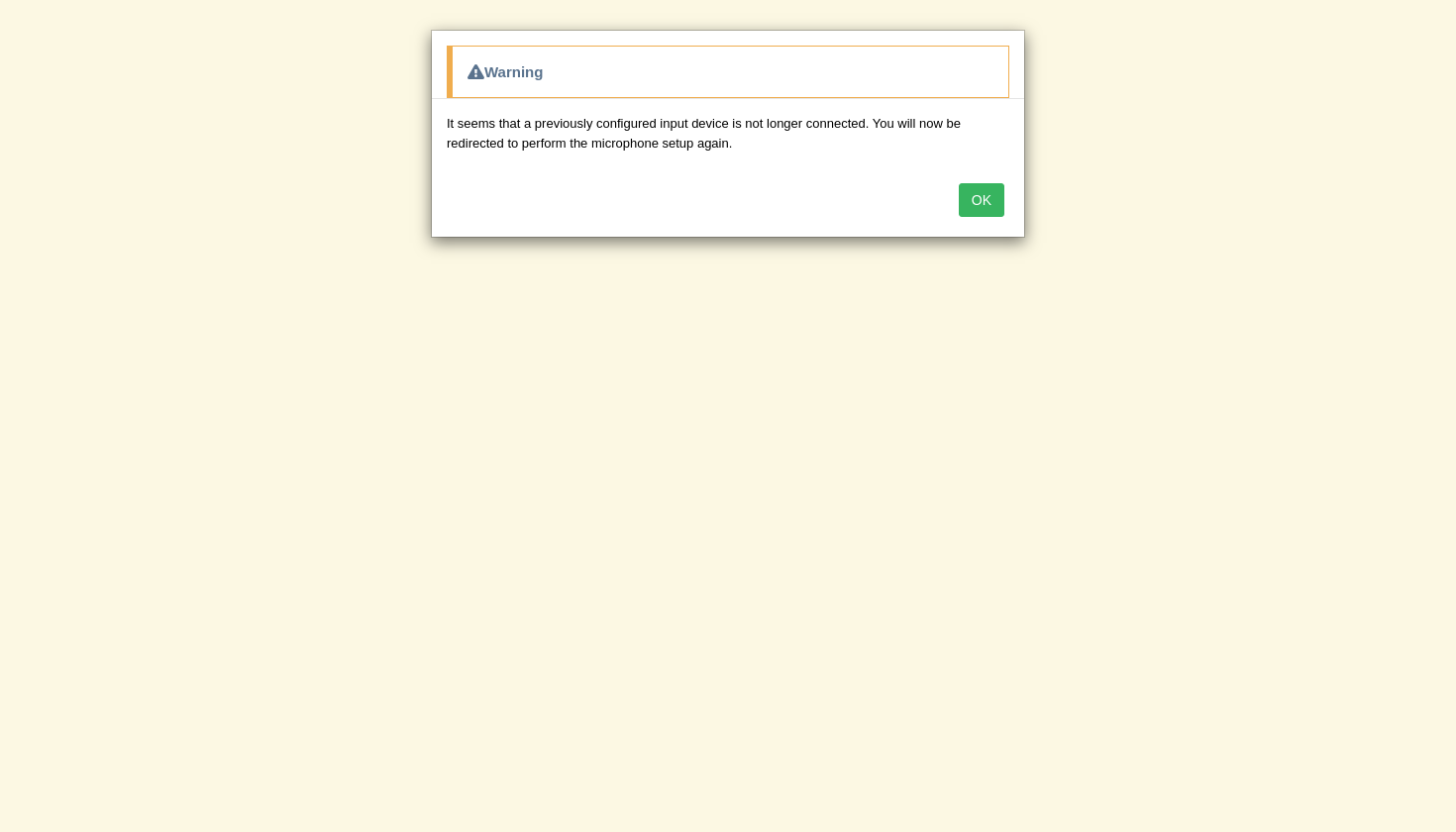 scroll, scrollTop: 0, scrollLeft: 0, axis: both 